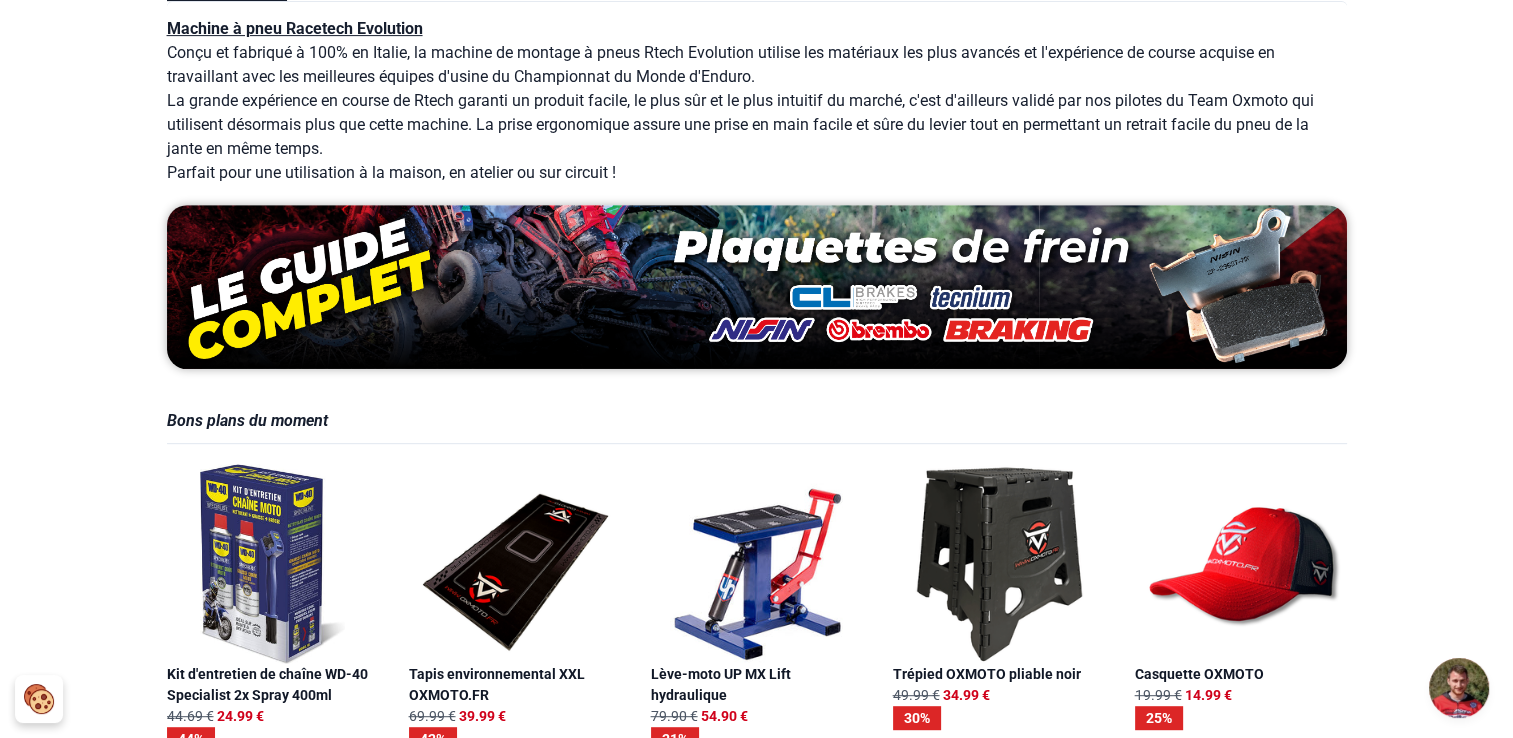 scroll, scrollTop: 400, scrollLeft: 0, axis: vertical 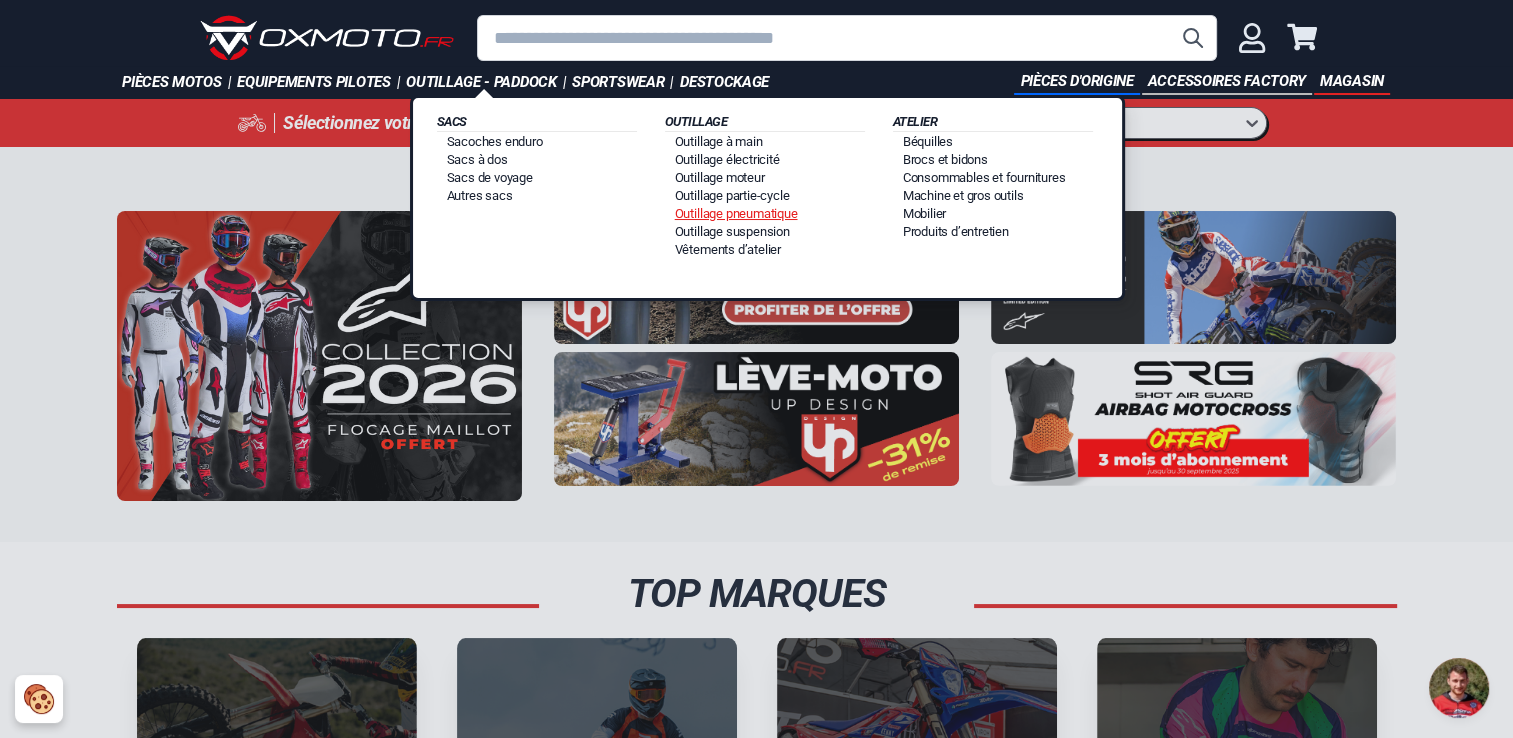 click on "Outillage pneumatique" at bounding box center [736, 213] 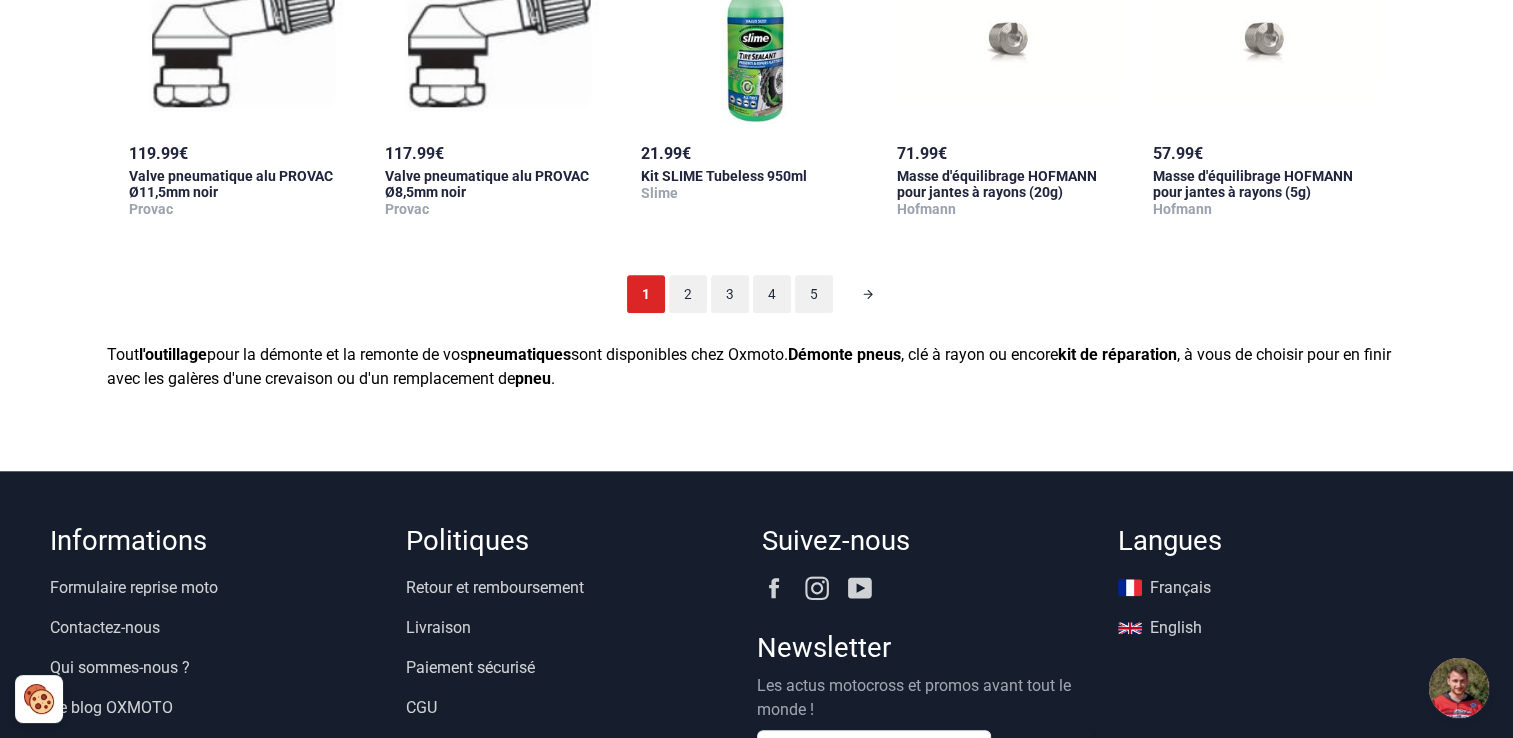scroll, scrollTop: 1900, scrollLeft: 0, axis: vertical 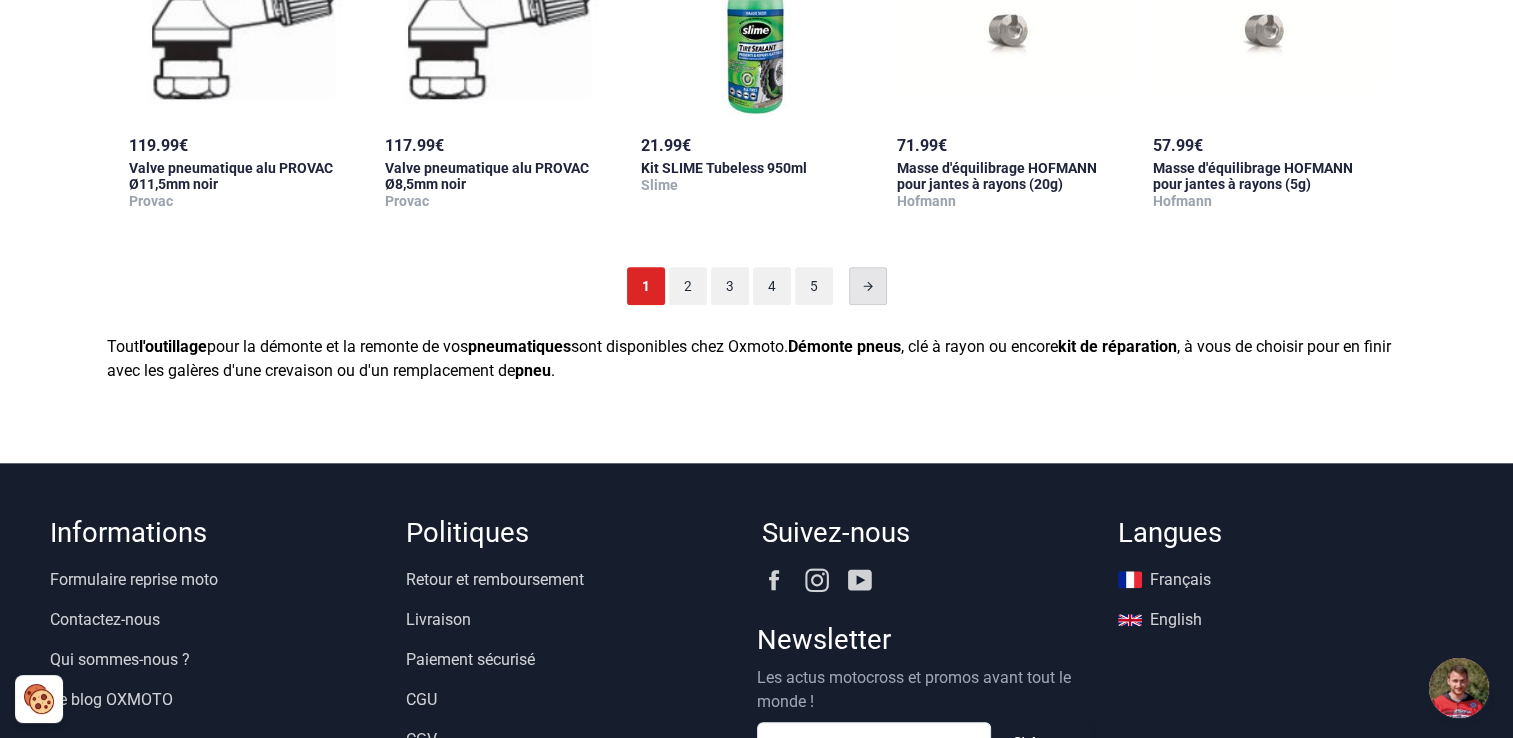 click at bounding box center (868, 286) 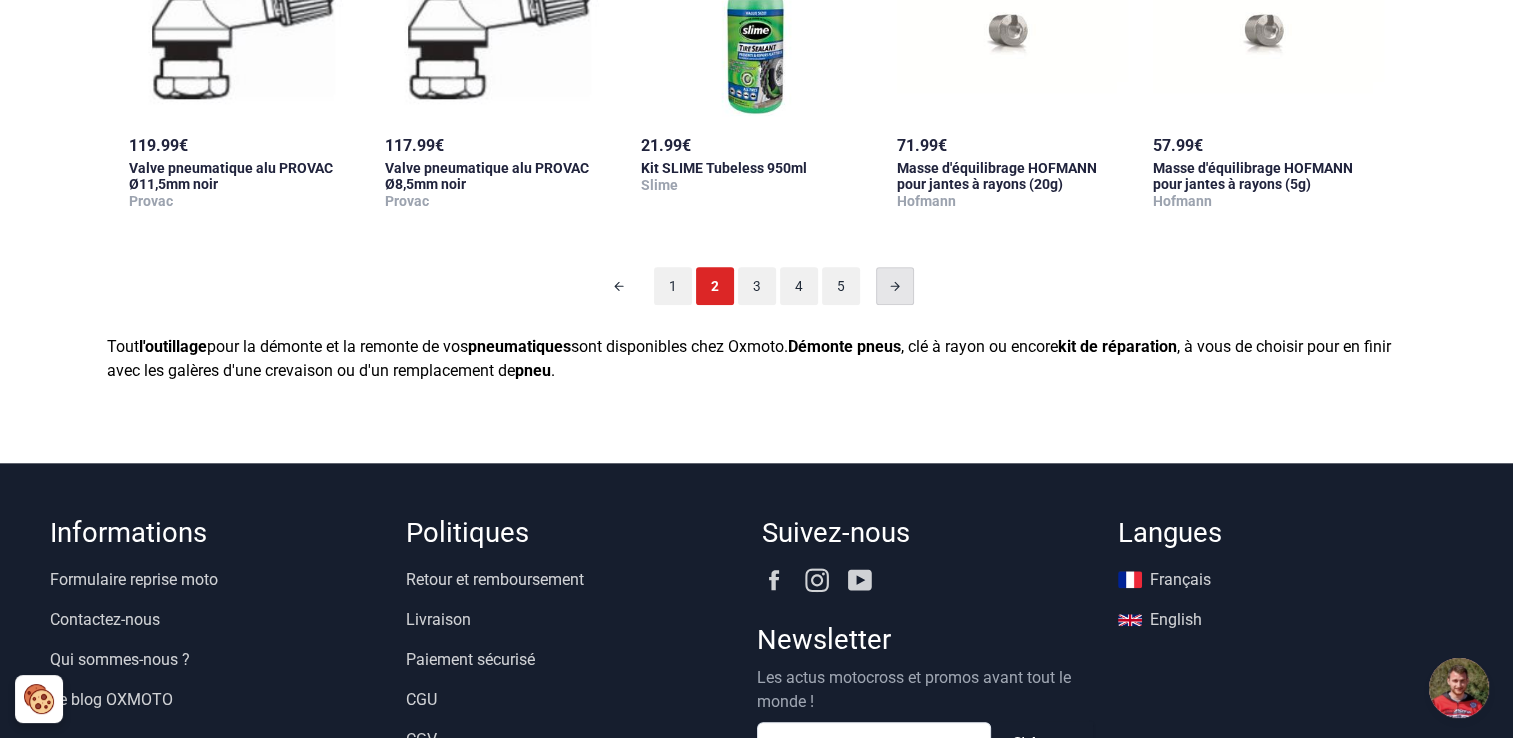 scroll, scrollTop: 98, scrollLeft: 0, axis: vertical 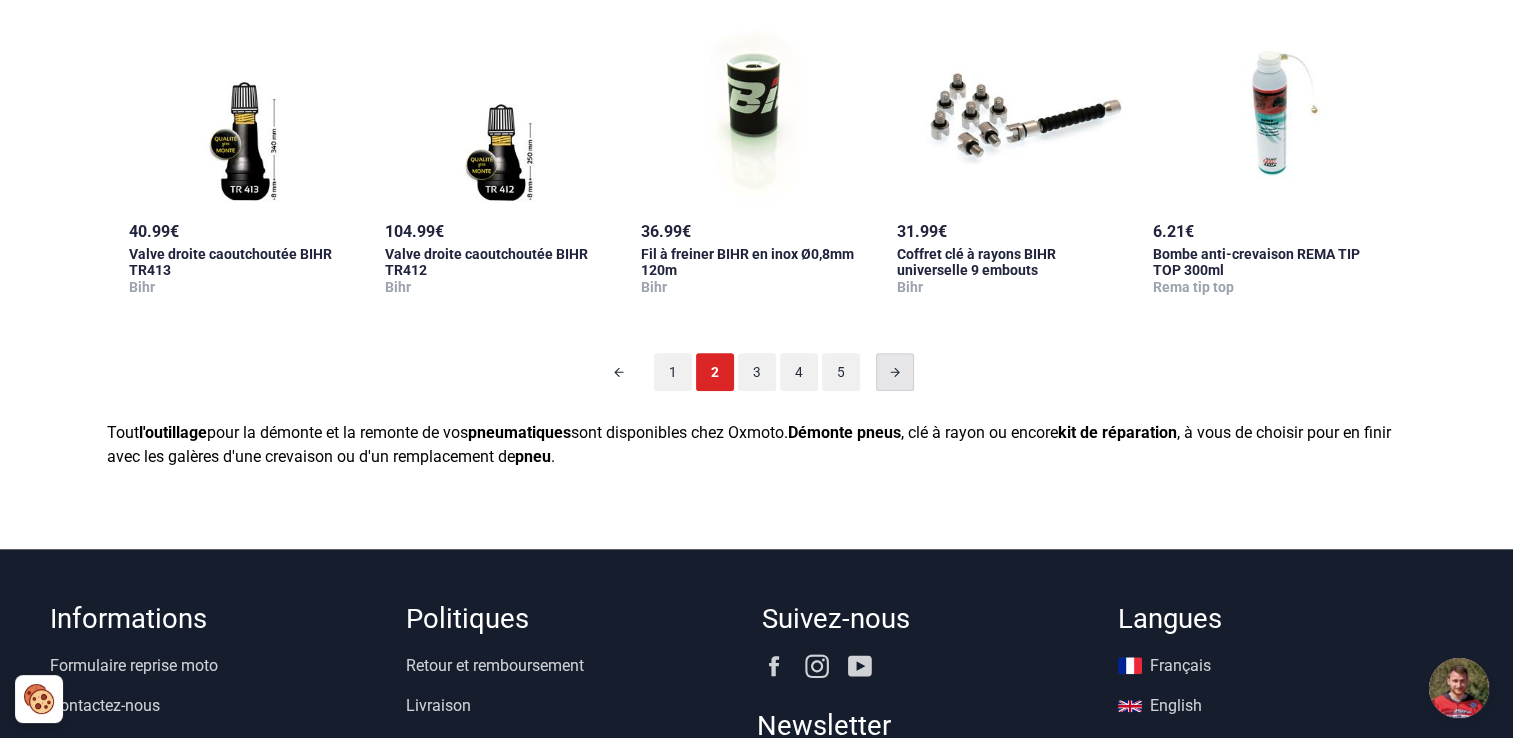 click at bounding box center [895, 372] 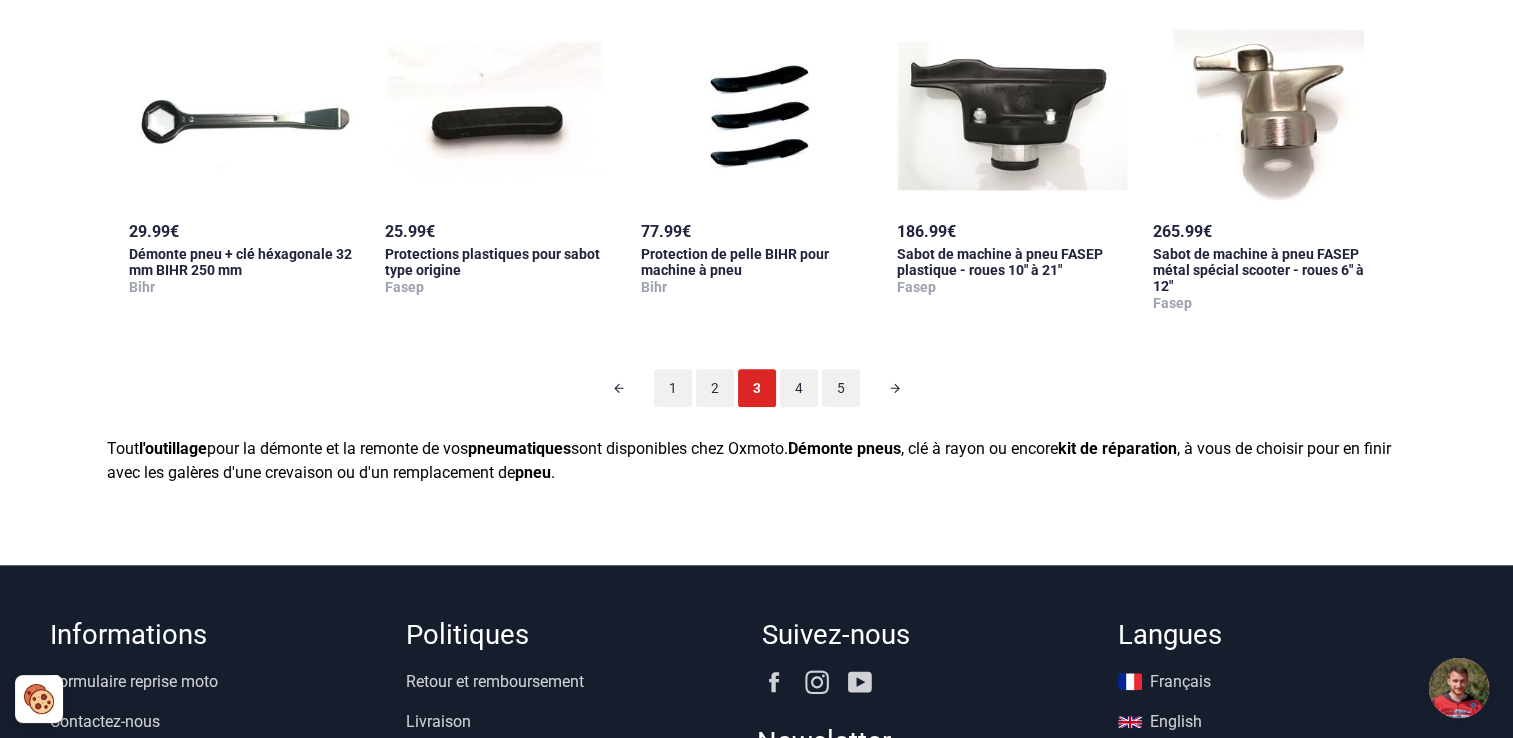 scroll, scrollTop: 98, scrollLeft: 0, axis: vertical 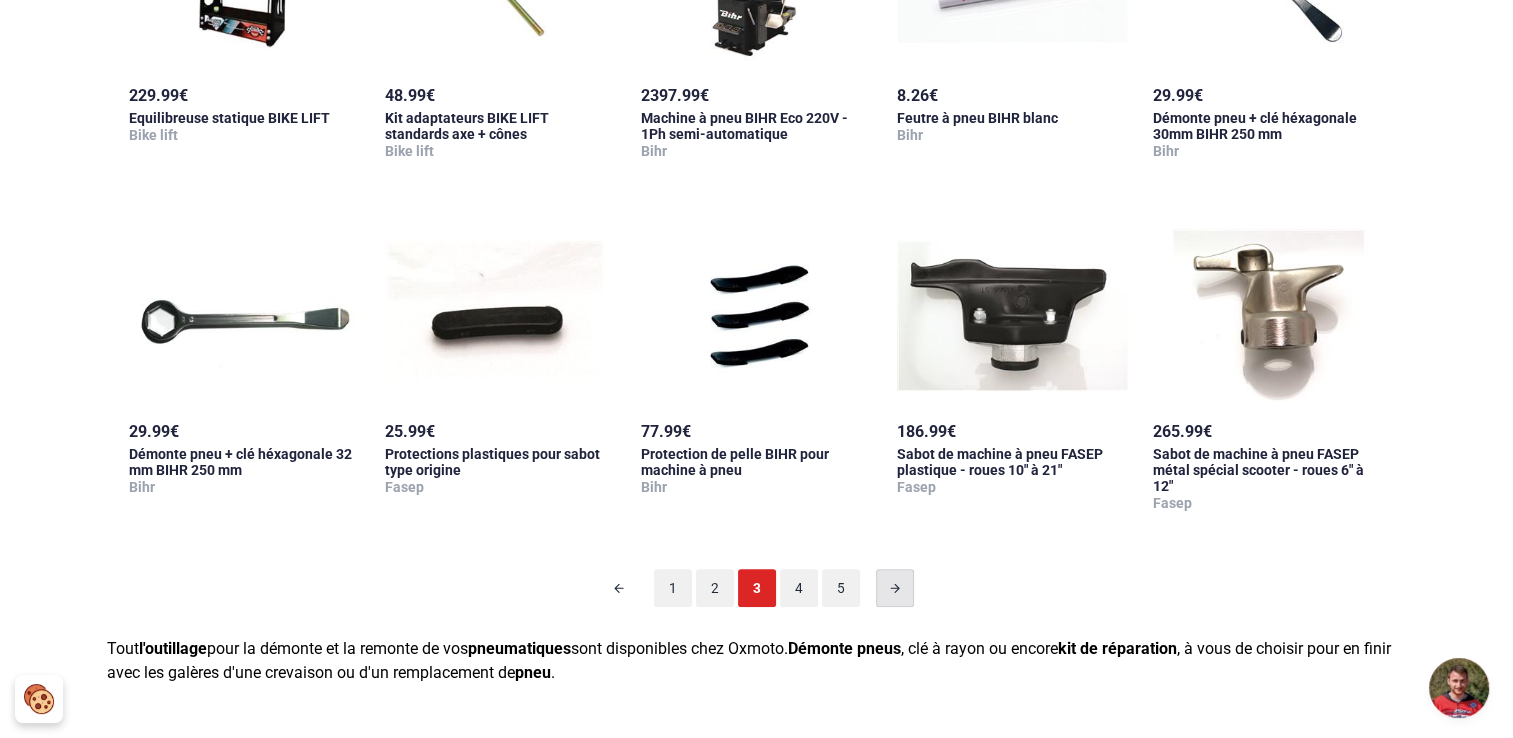 click 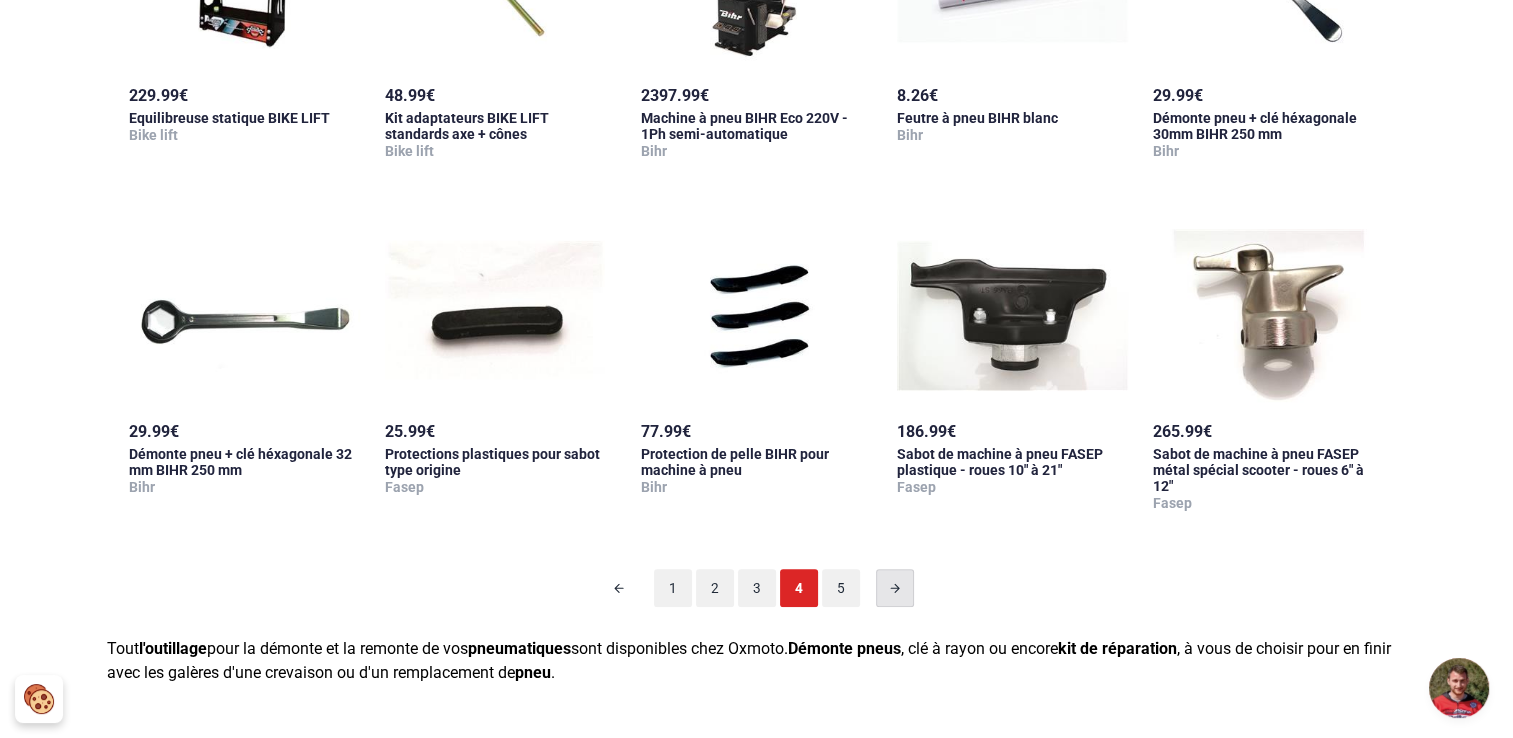 scroll, scrollTop: 98, scrollLeft: 0, axis: vertical 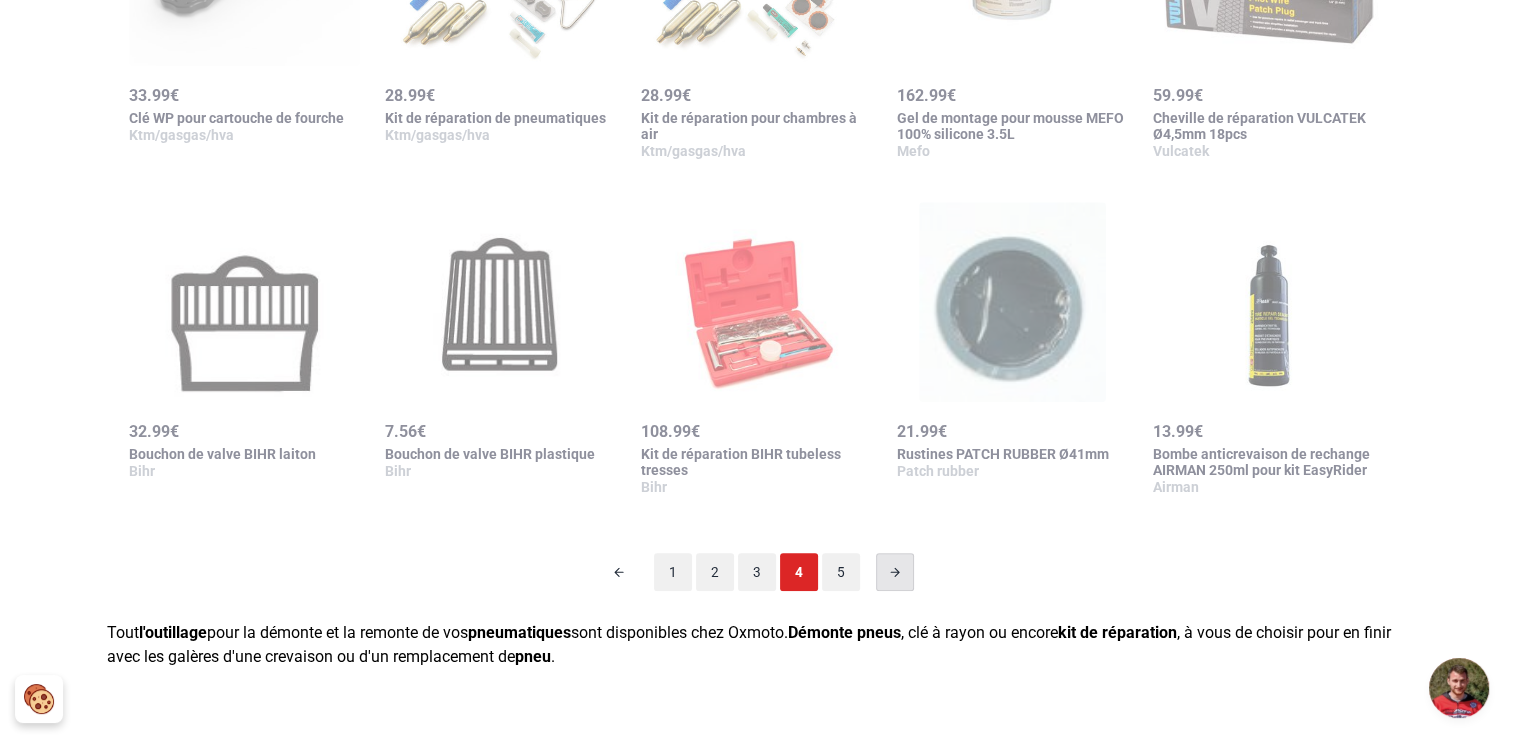 click at bounding box center (895, 572) 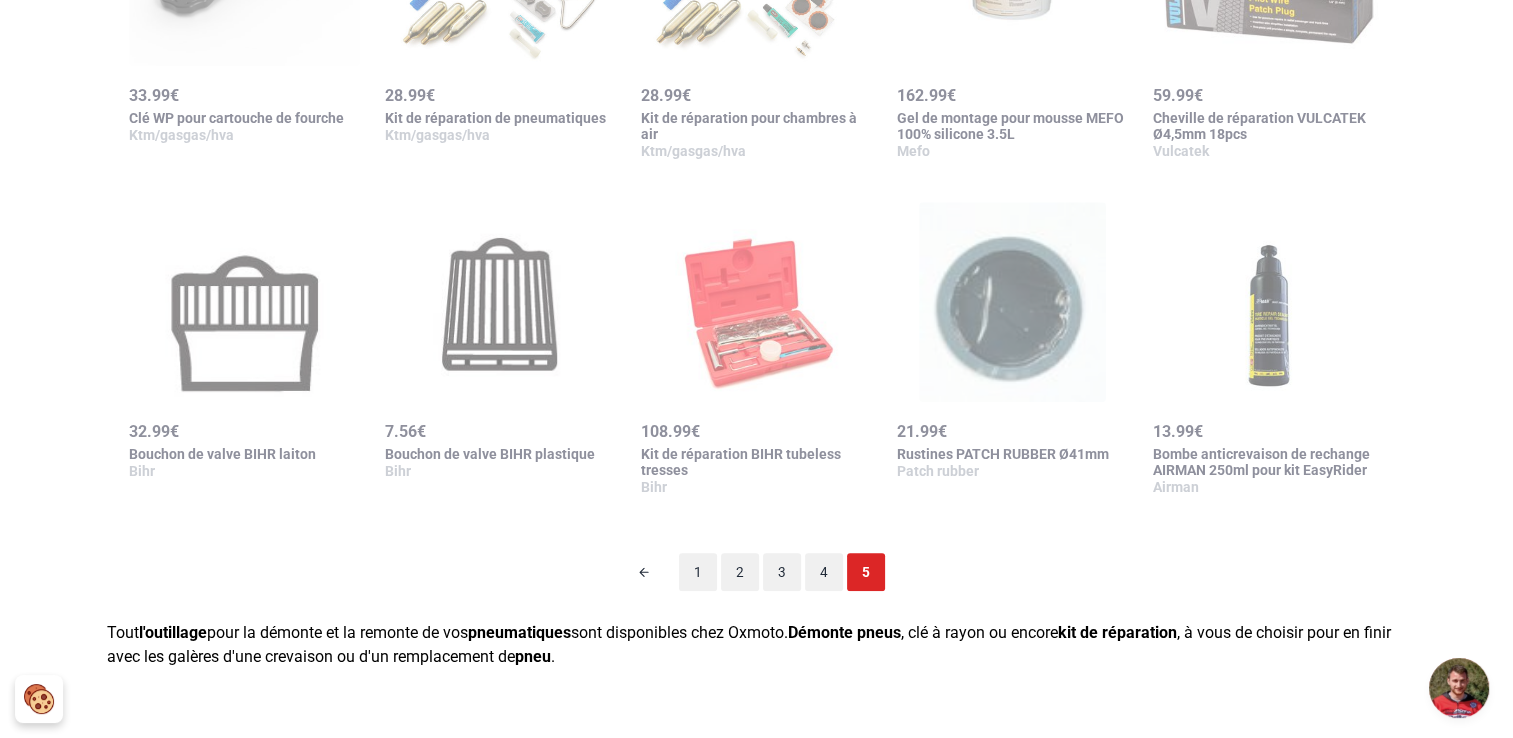 scroll, scrollTop: 98, scrollLeft: 0, axis: vertical 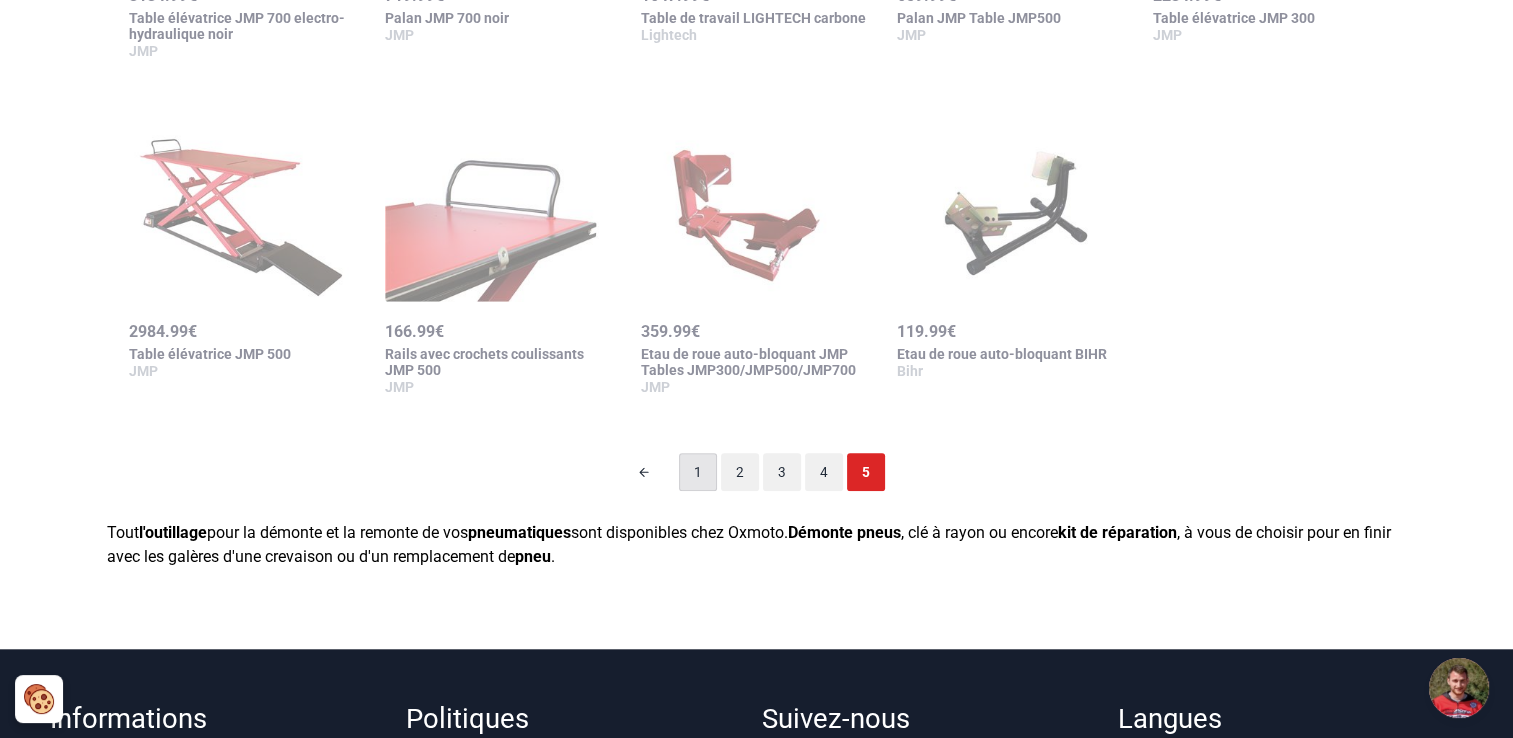 click on "1" at bounding box center (698, 472) 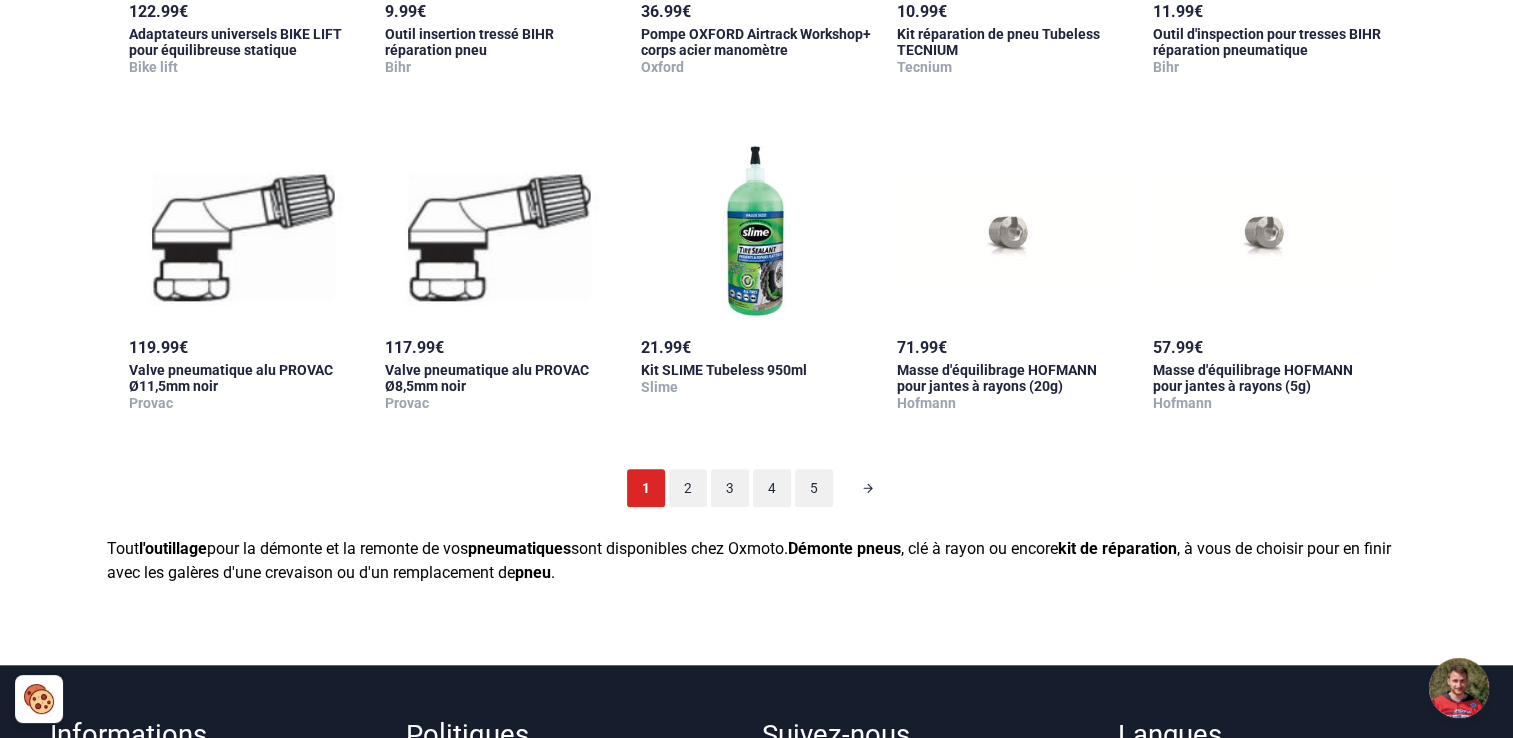 scroll, scrollTop: 98, scrollLeft: 0, axis: vertical 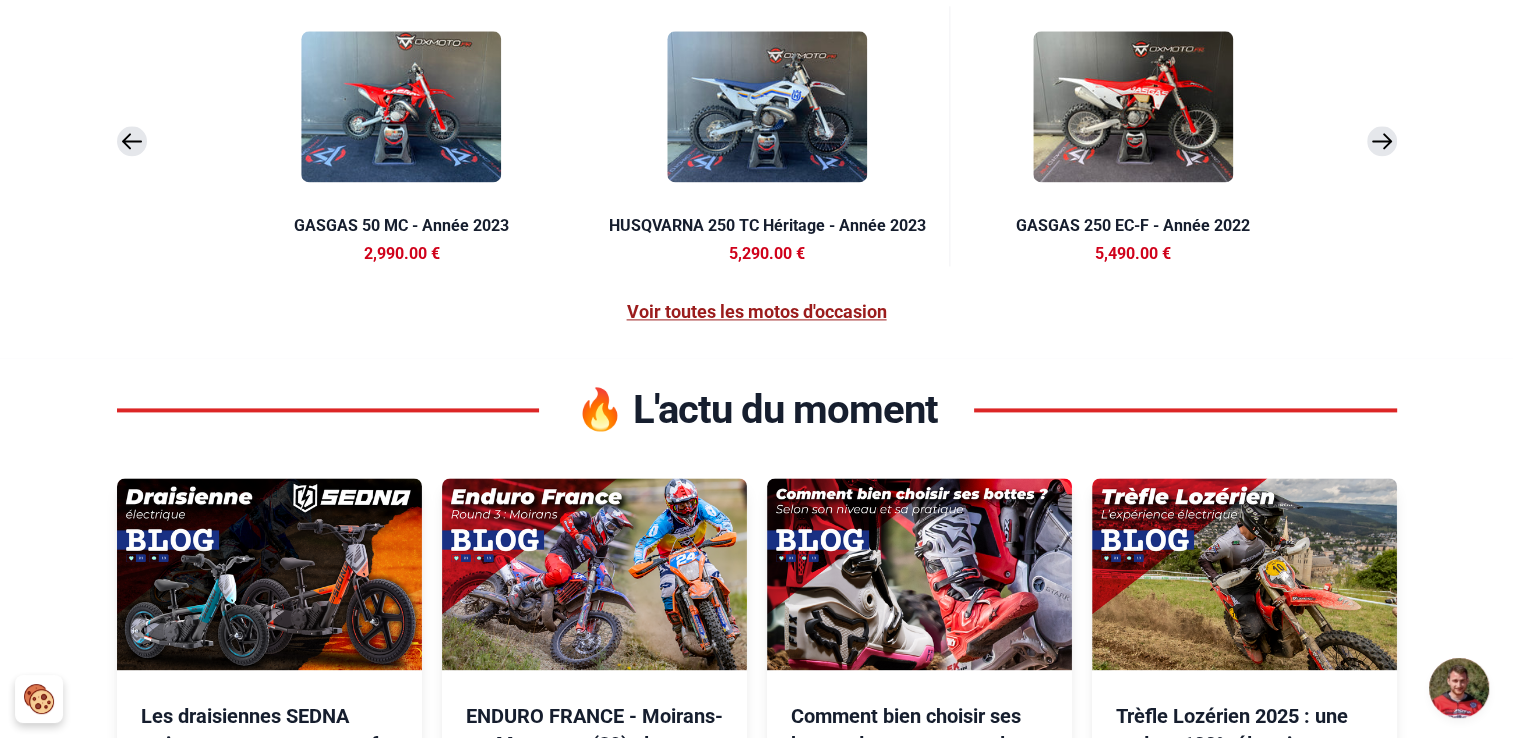 click on "Voir toutes les motos d'occasion" at bounding box center [757, 311] 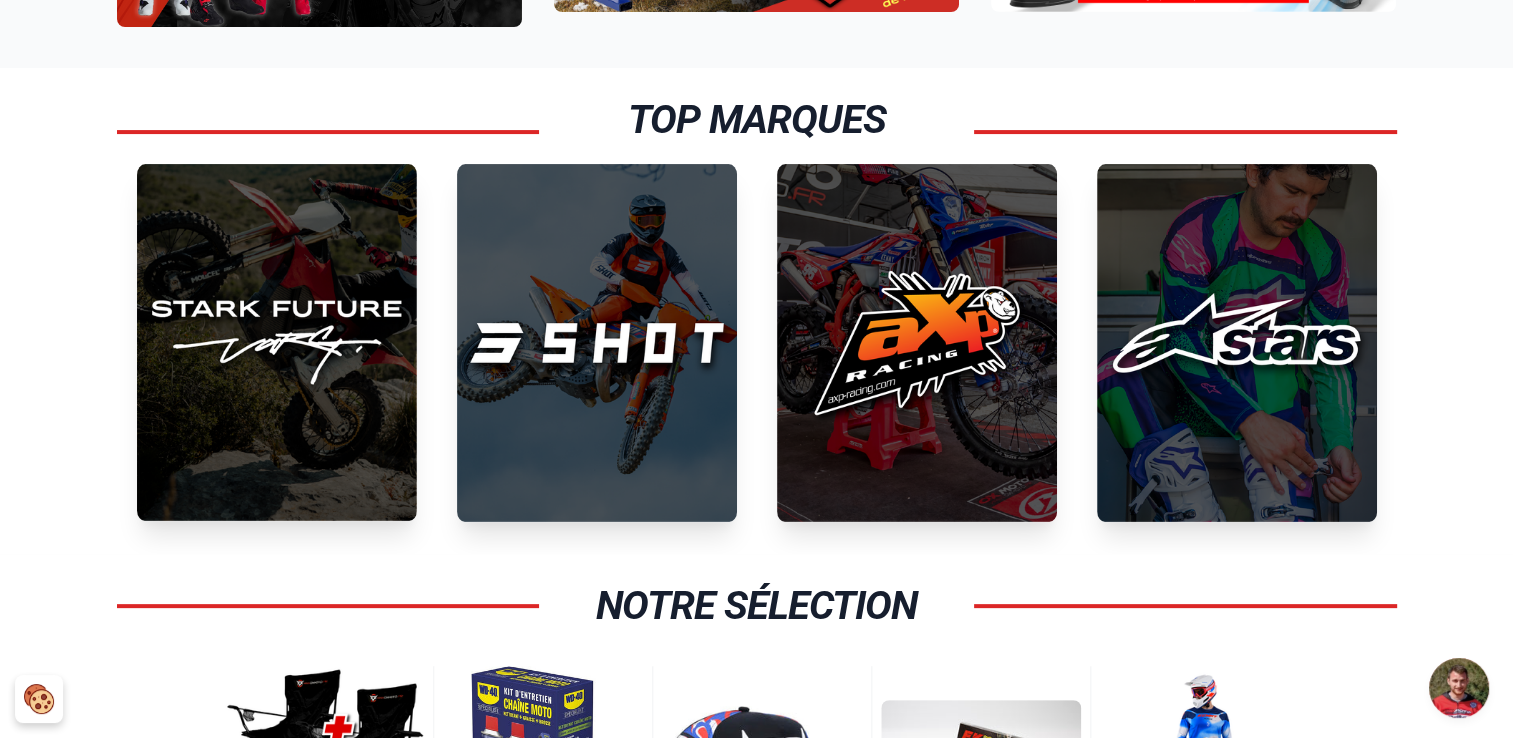 scroll, scrollTop: 500, scrollLeft: 0, axis: vertical 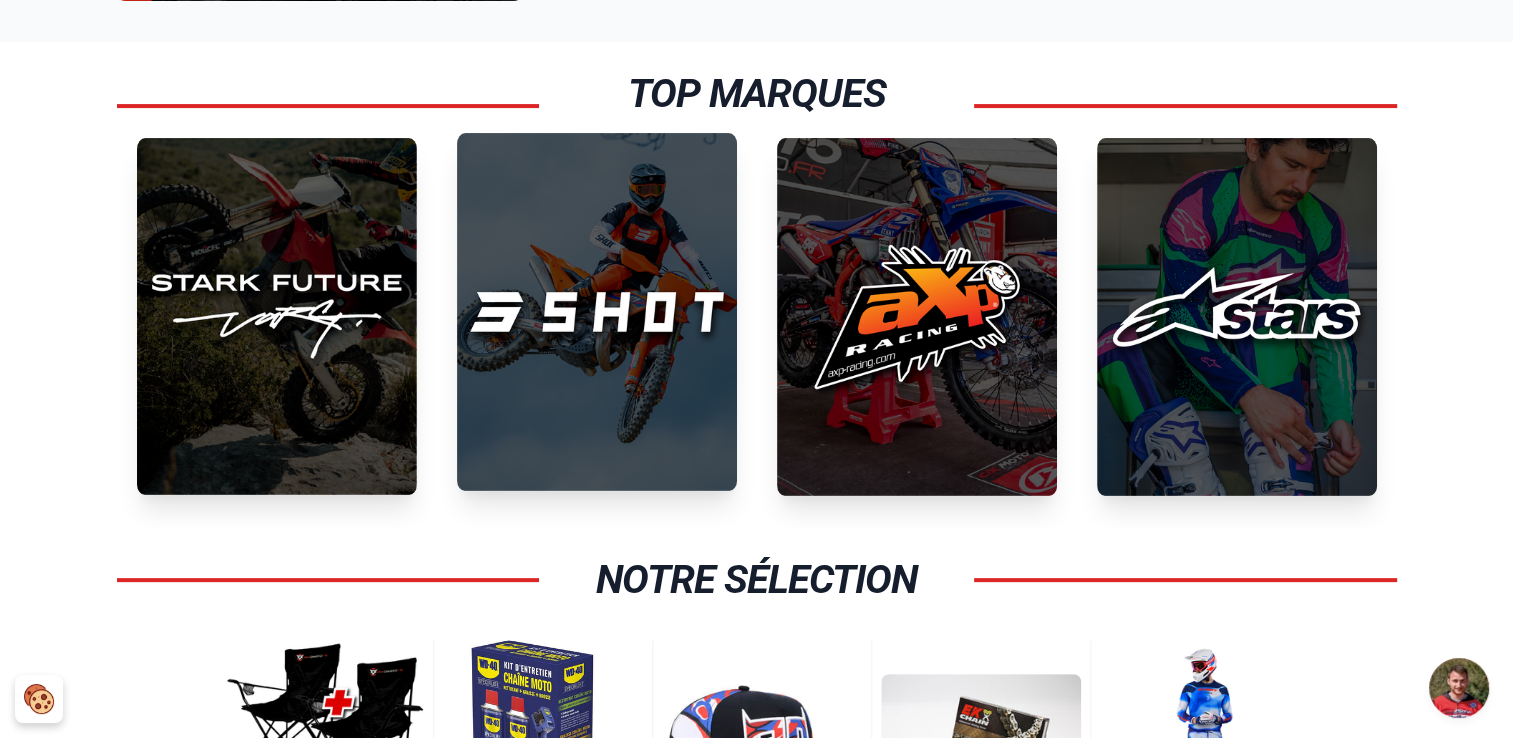 click at bounding box center [597, 312] 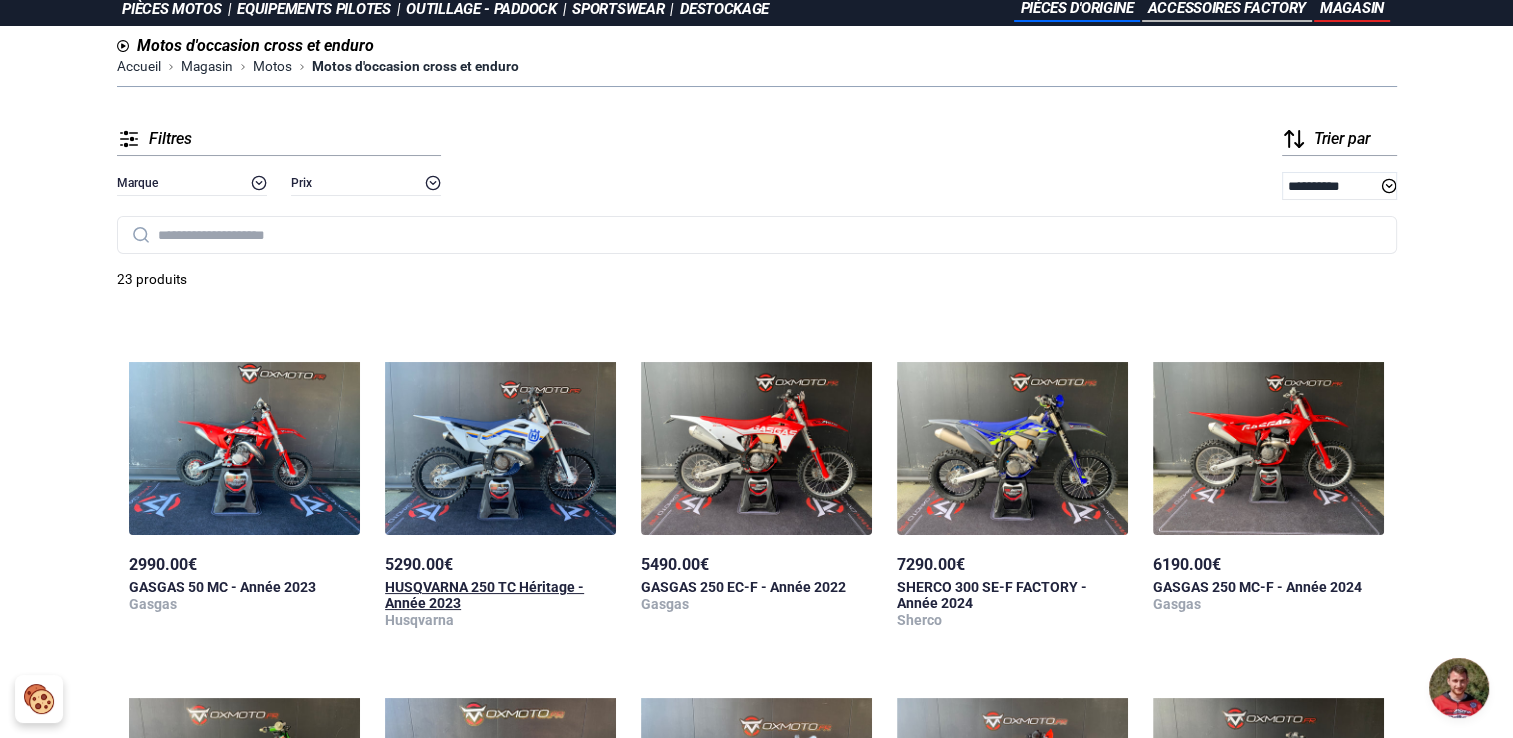 scroll, scrollTop: 0, scrollLeft: 0, axis: both 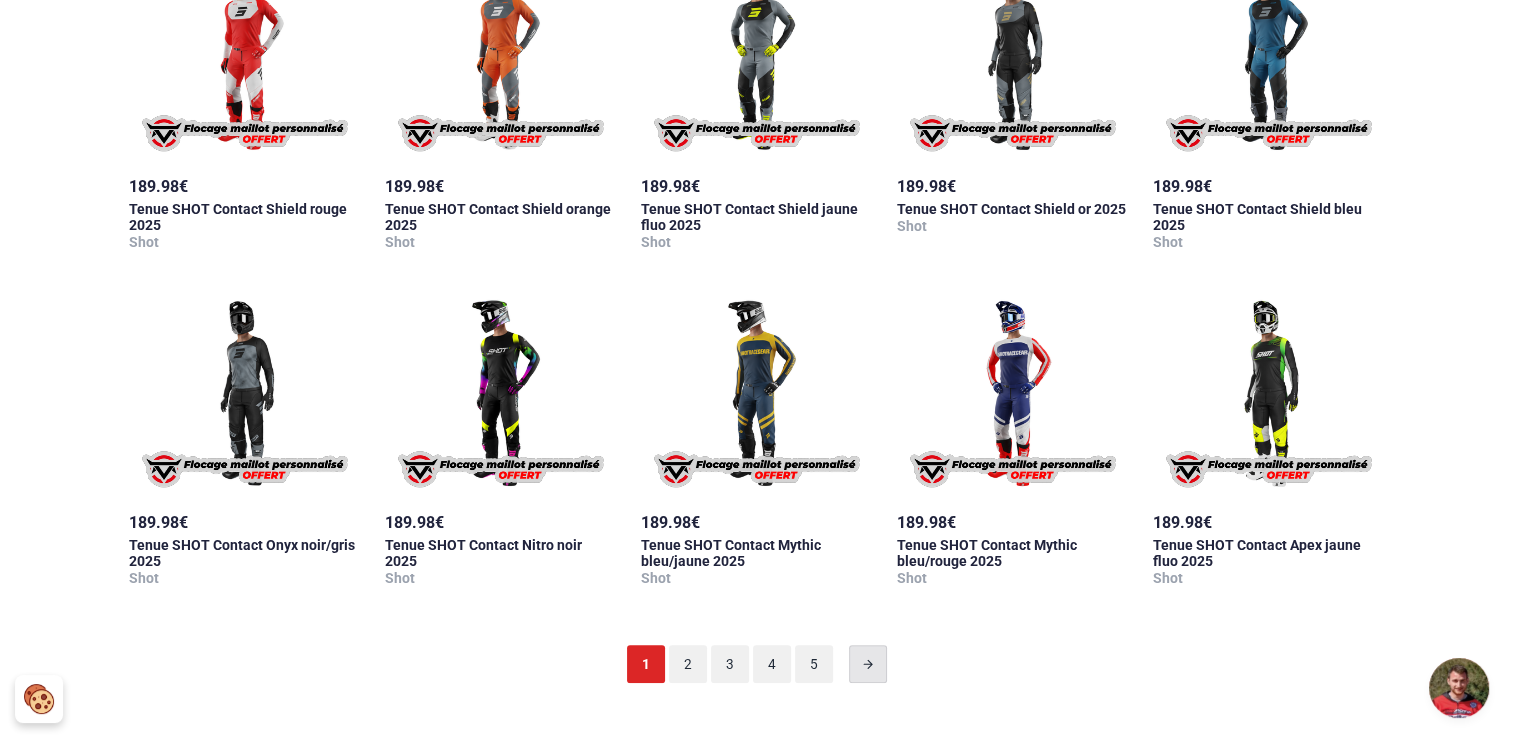 click 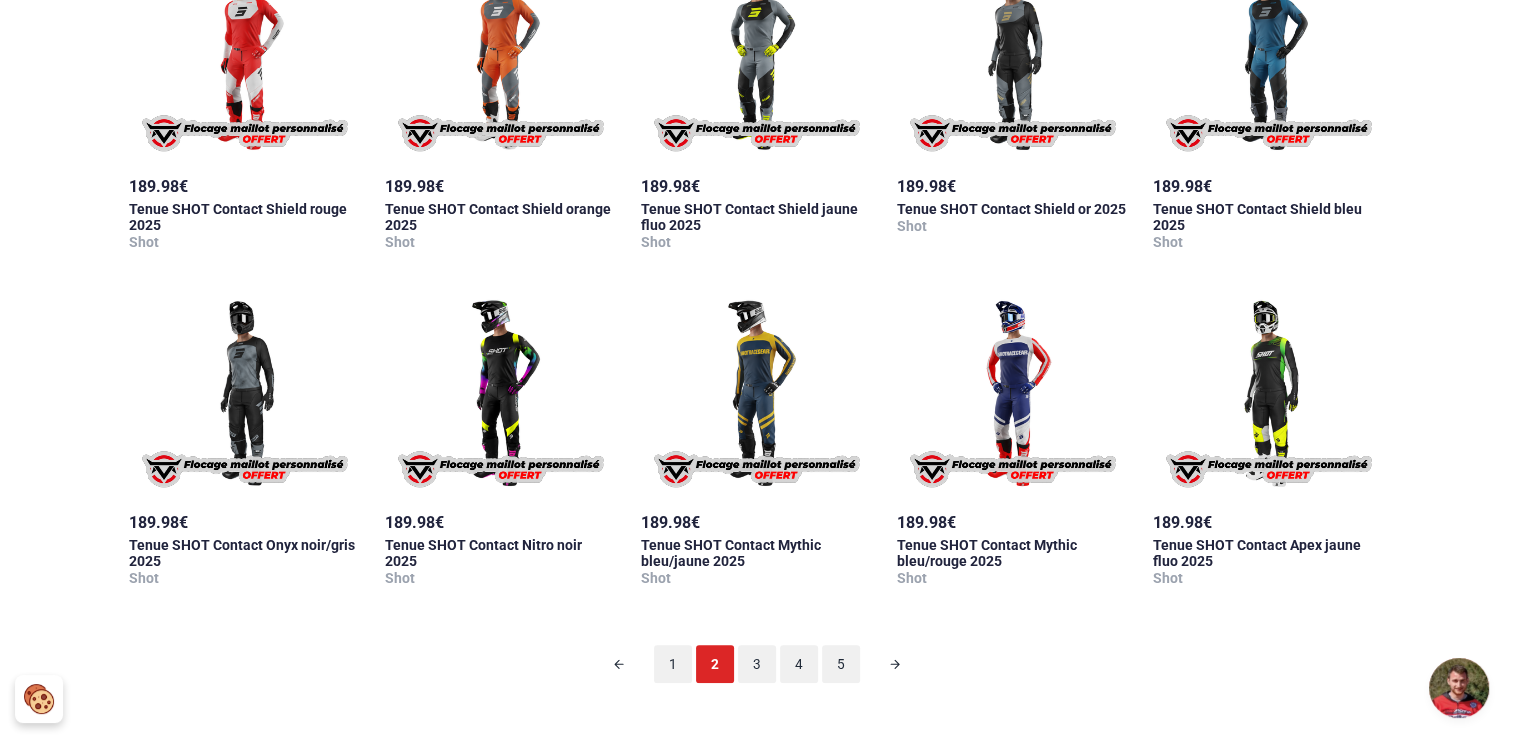 scroll, scrollTop: 98, scrollLeft: 0, axis: vertical 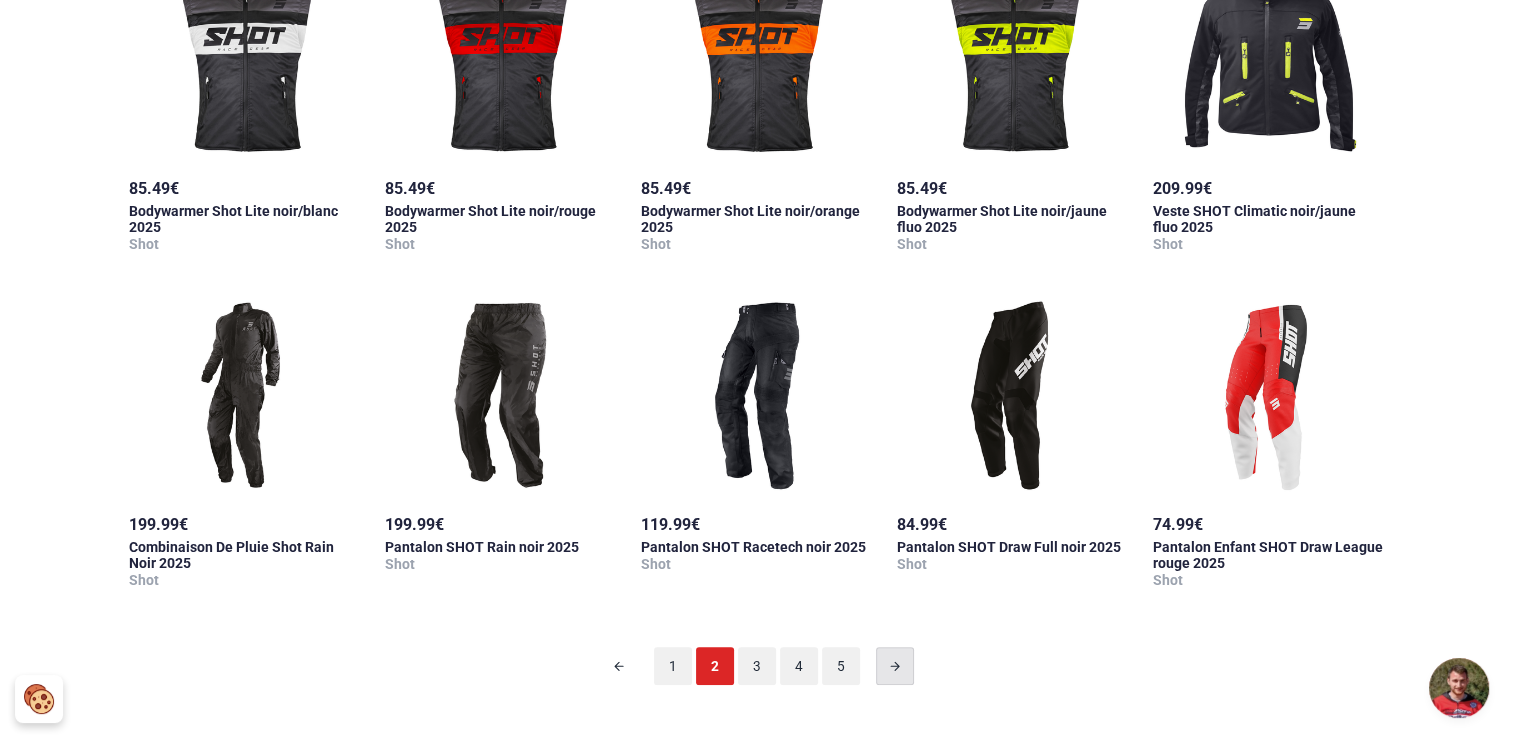 click 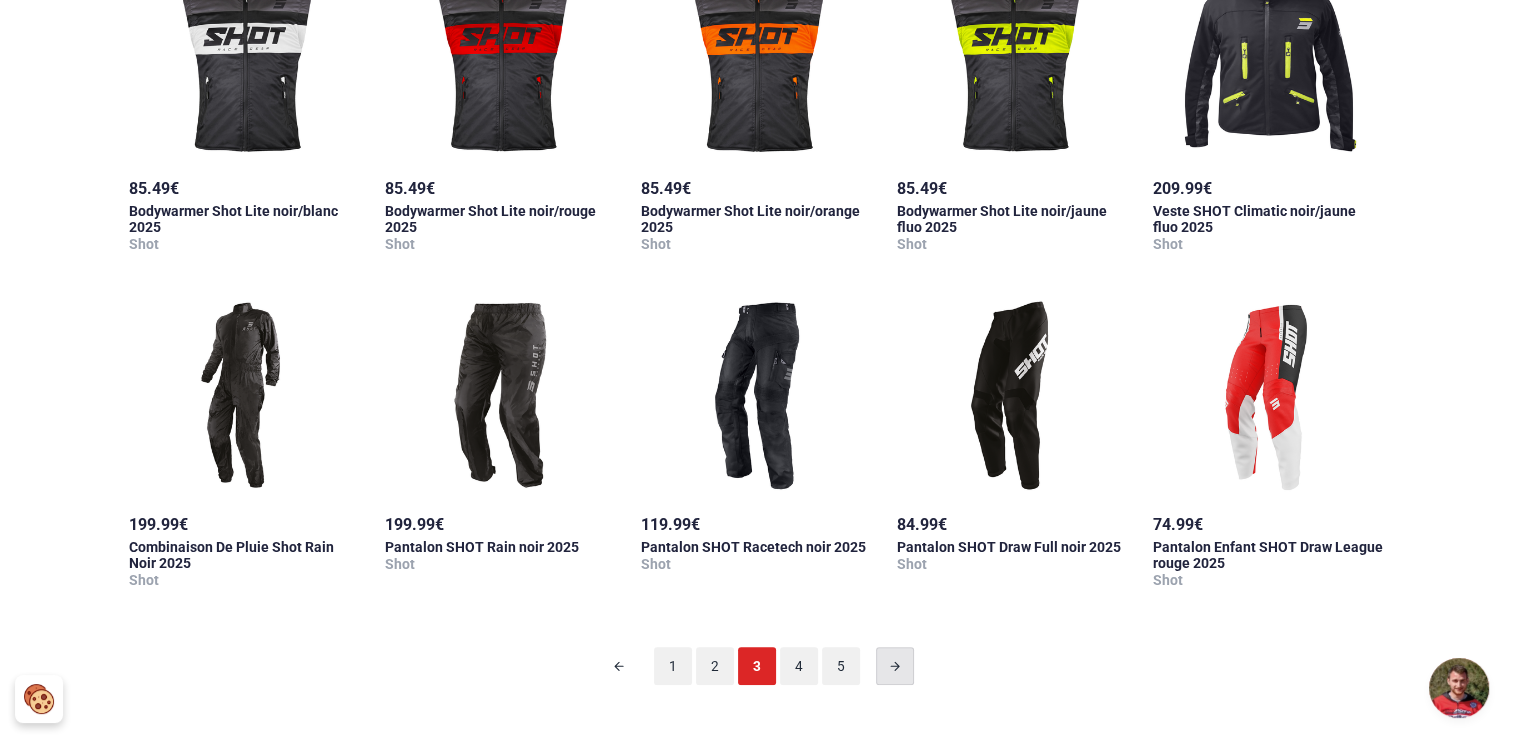 scroll, scrollTop: 98, scrollLeft: 0, axis: vertical 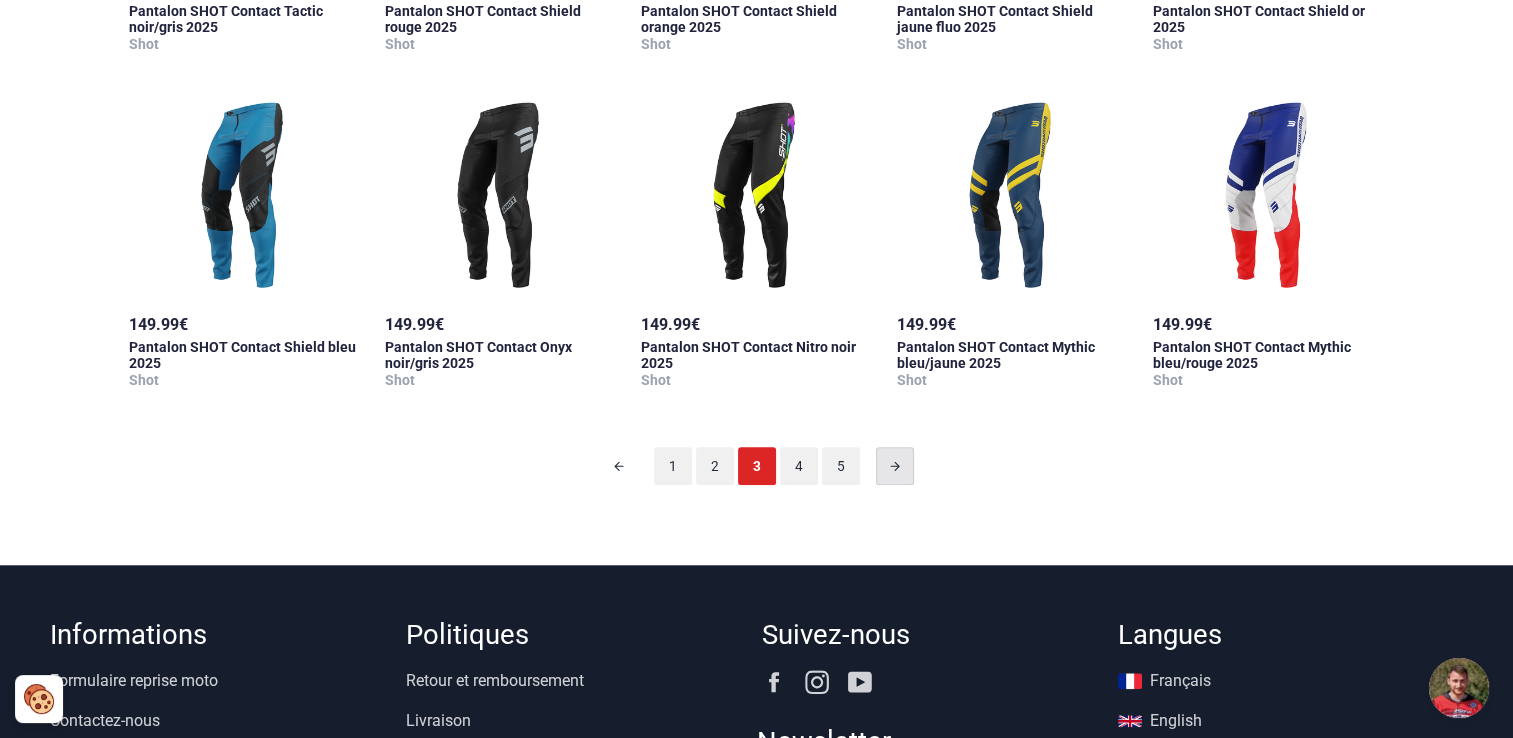 click 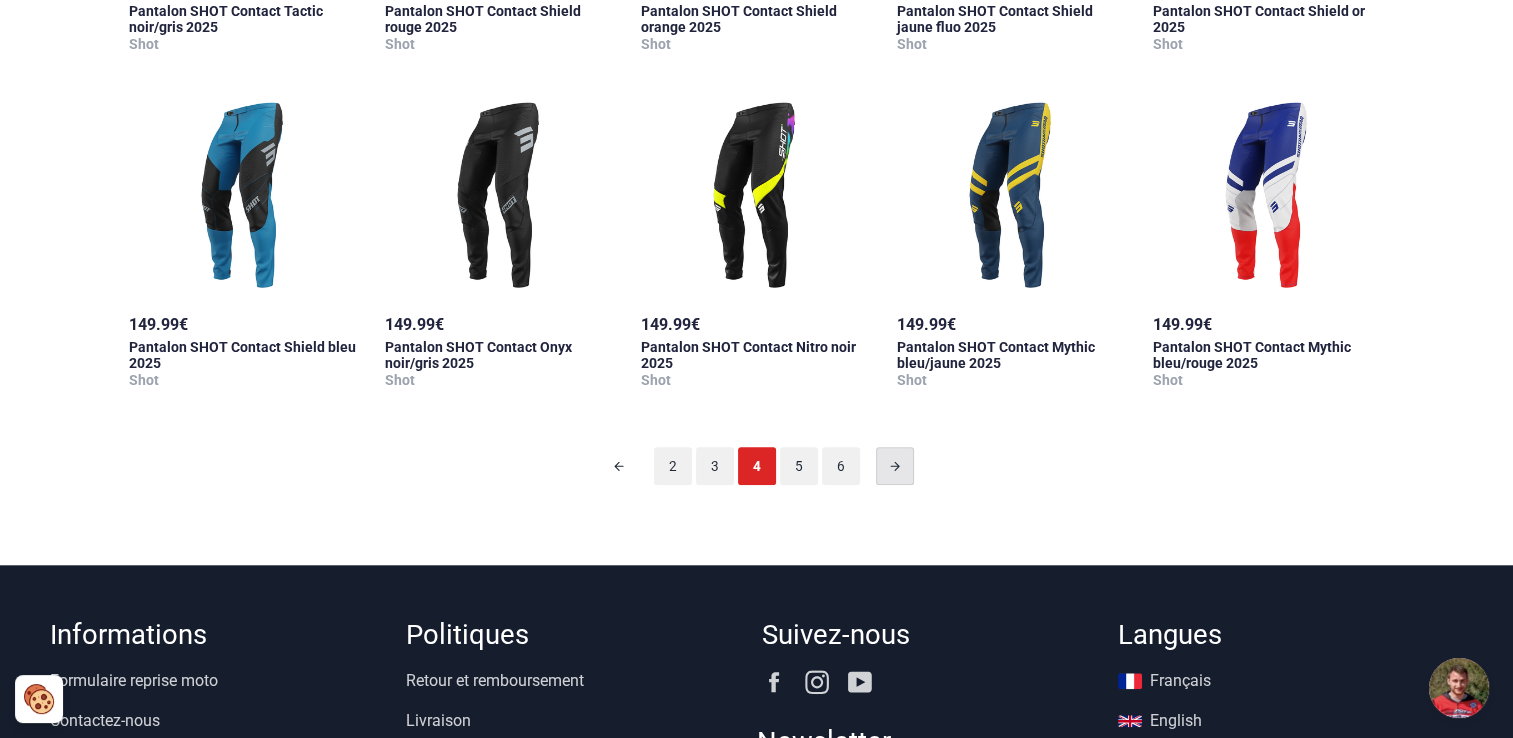 scroll, scrollTop: 98, scrollLeft: 0, axis: vertical 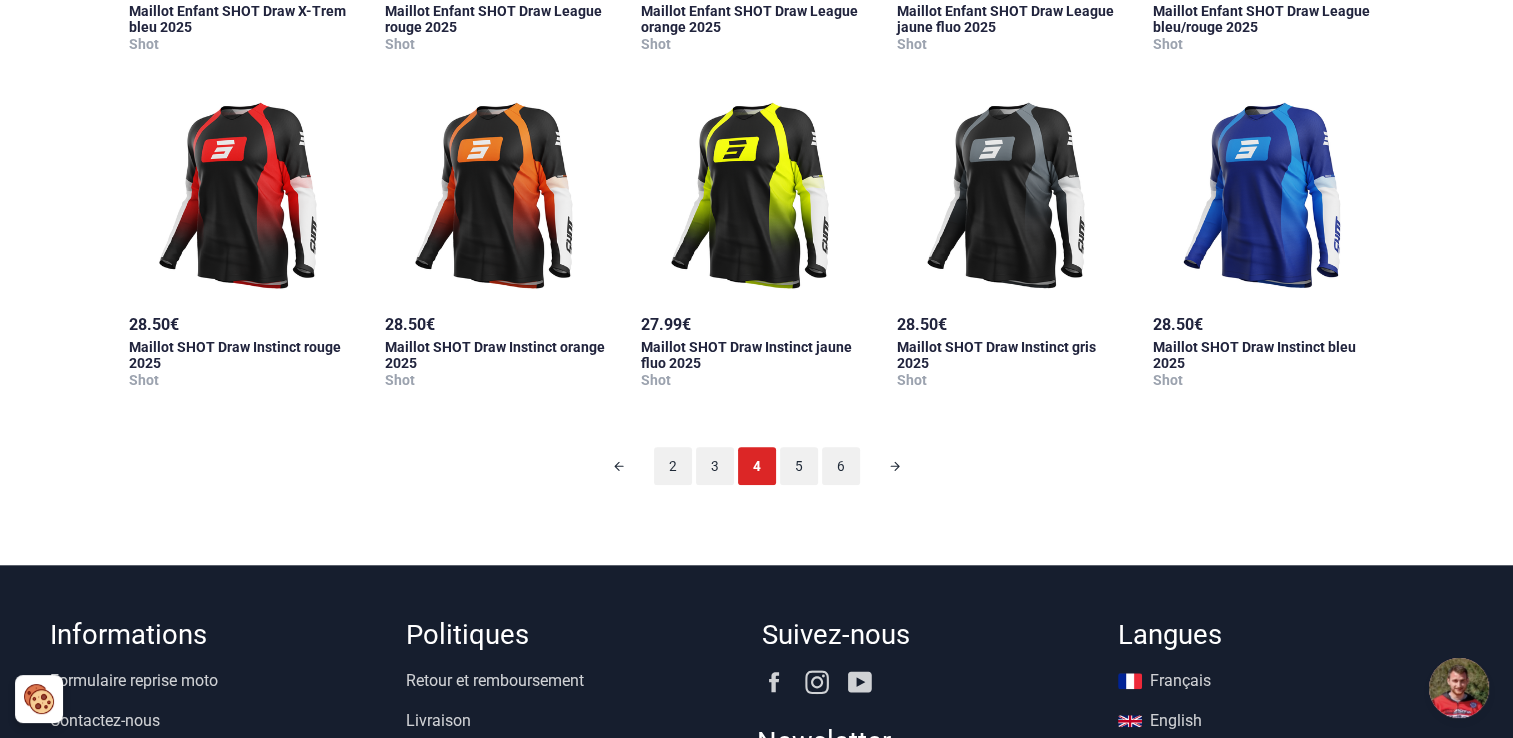 click 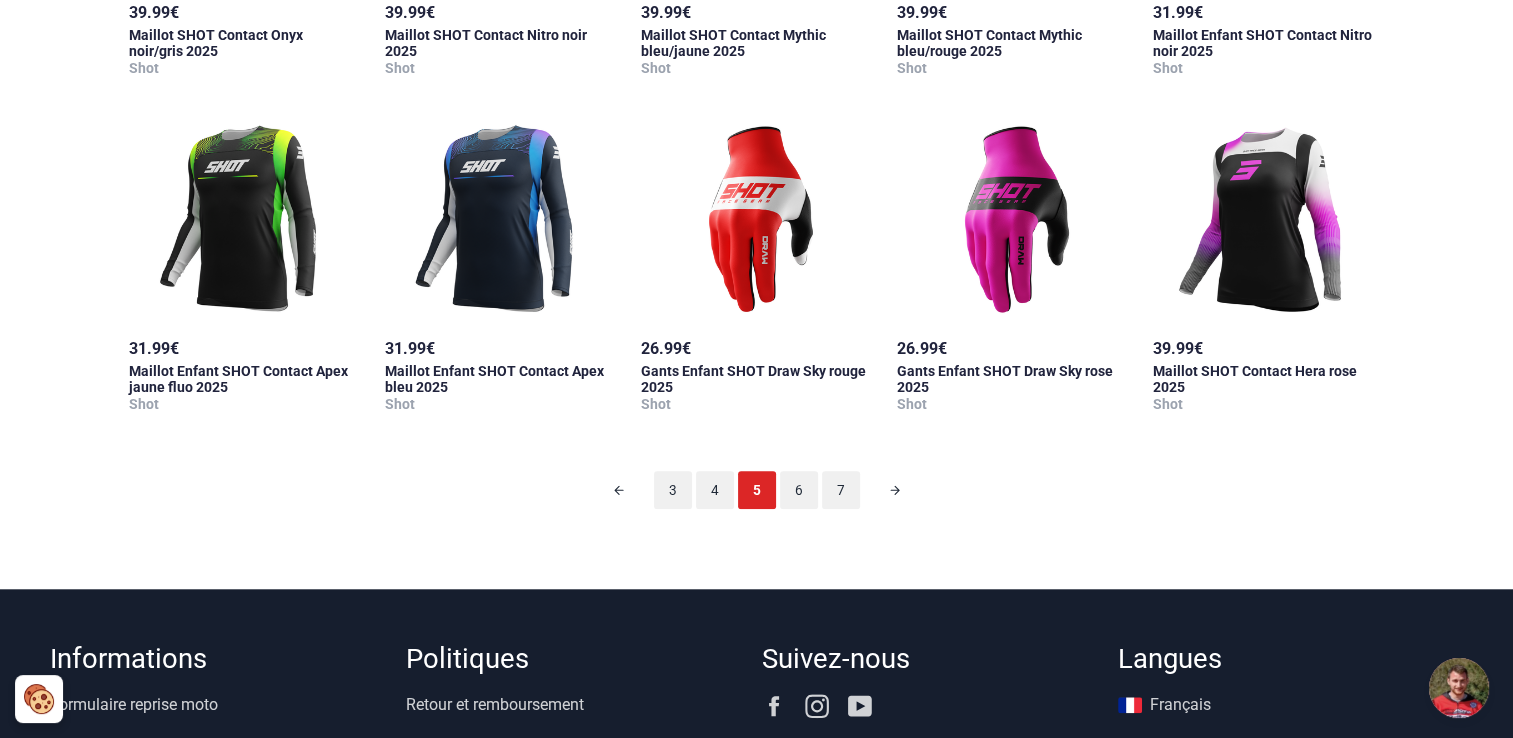 scroll, scrollTop: 1698, scrollLeft: 0, axis: vertical 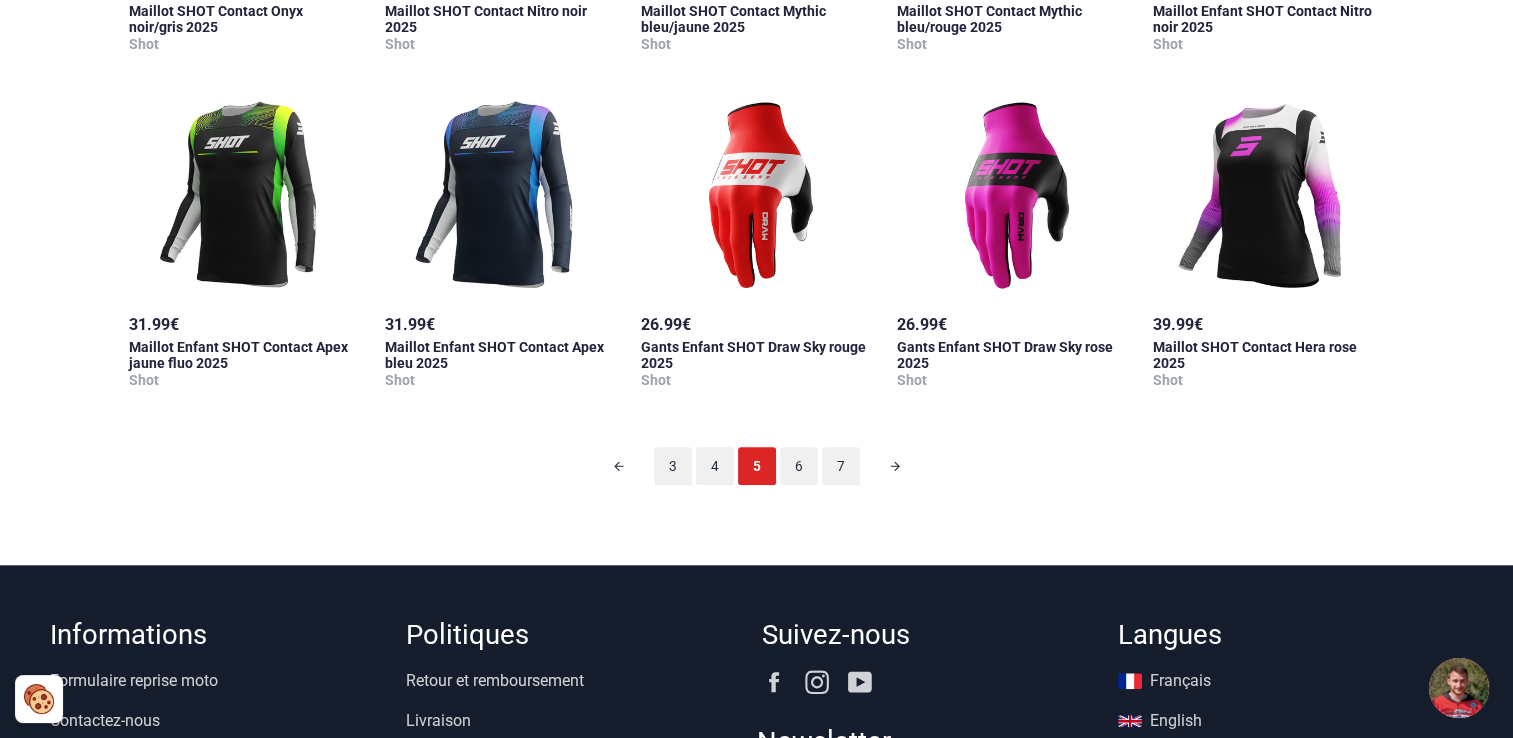 click at bounding box center (895, 466) 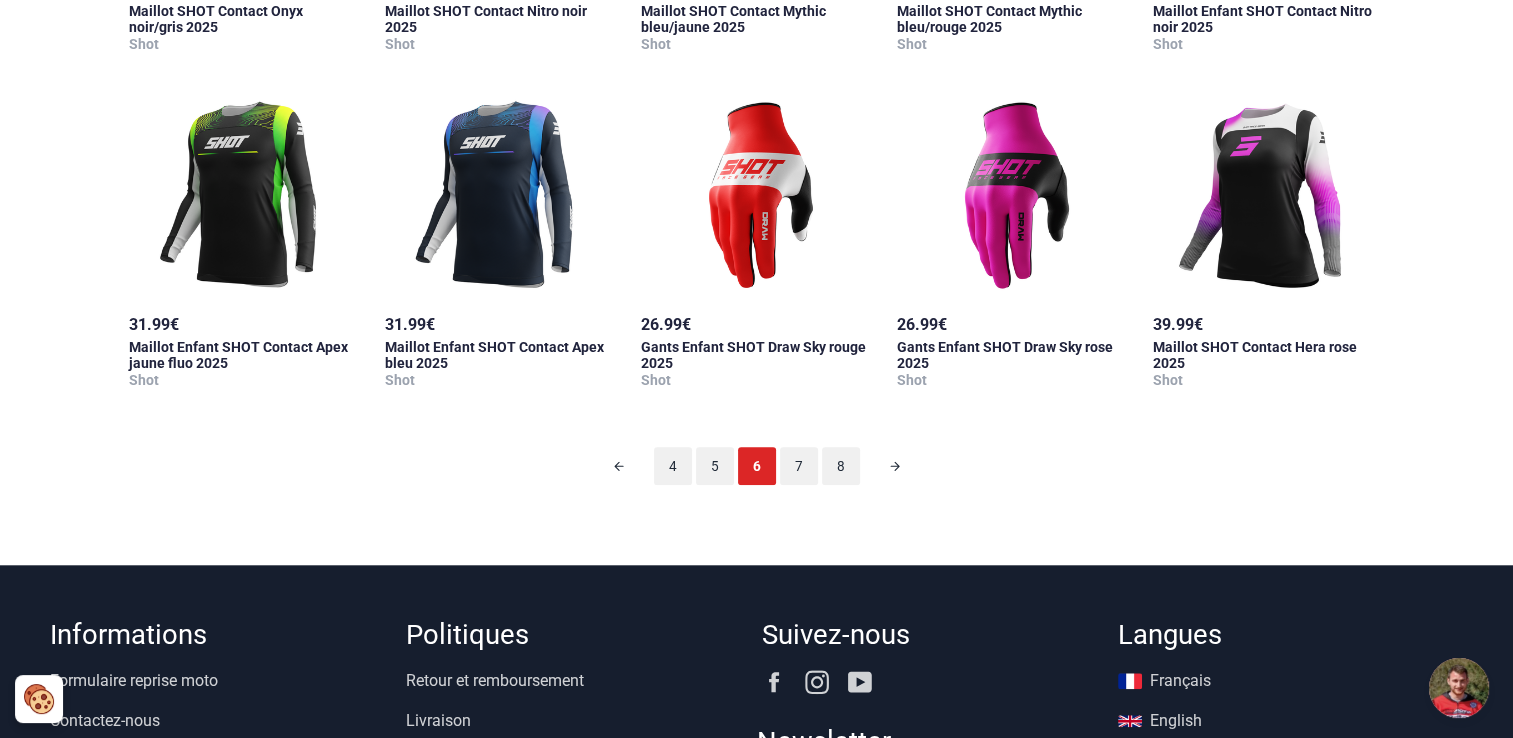 scroll, scrollTop: 98, scrollLeft: 0, axis: vertical 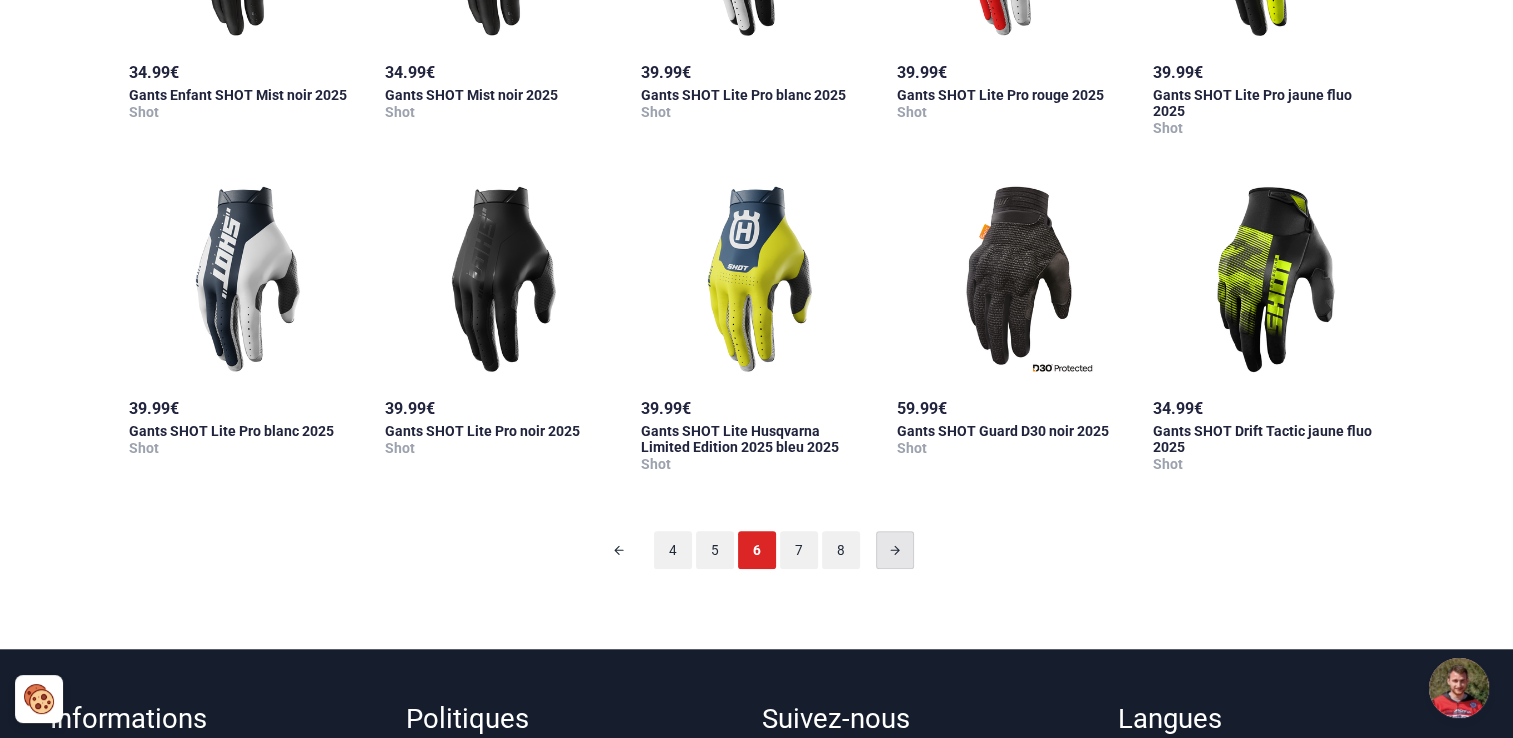 click 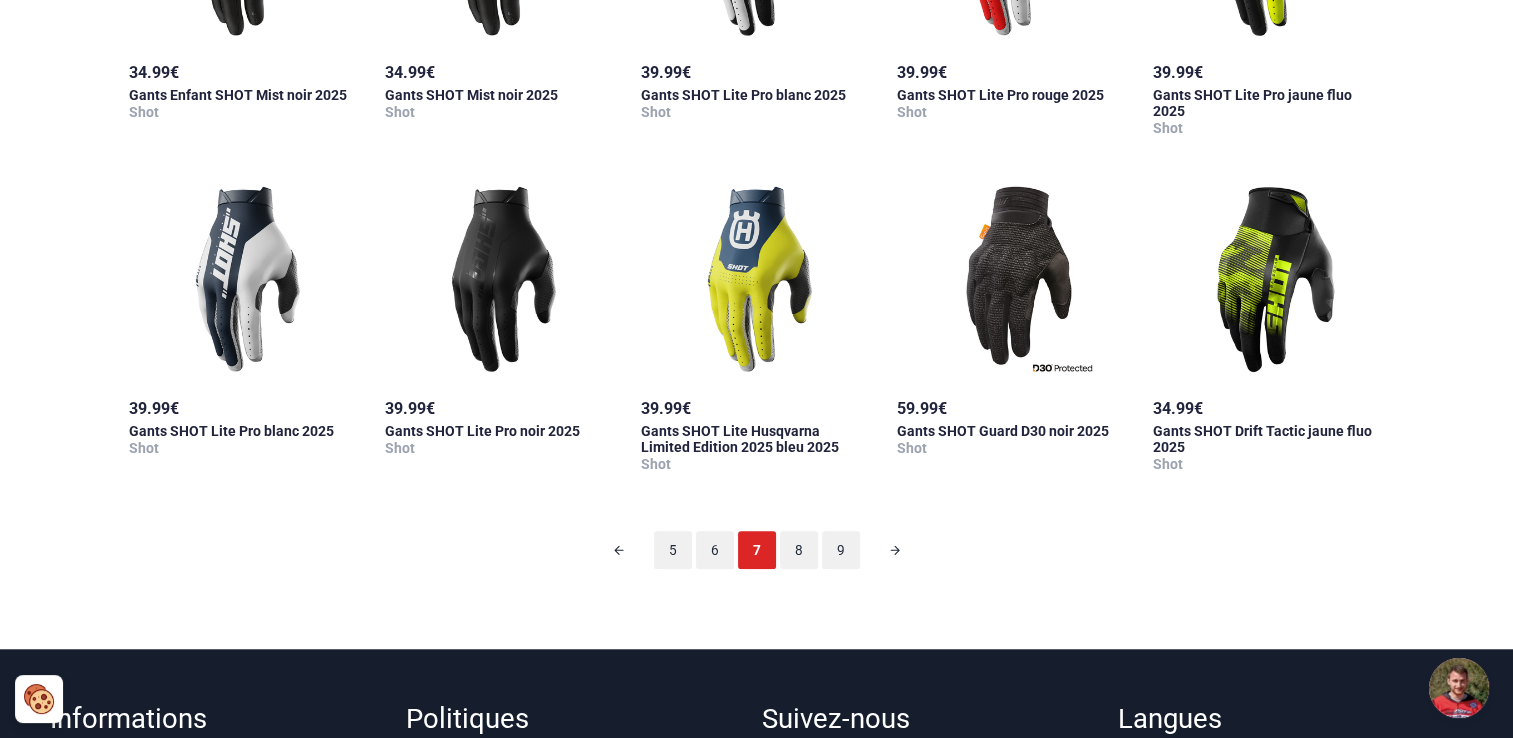 scroll, scrollTop: 98, scrollLeft: 0, axis: vertical 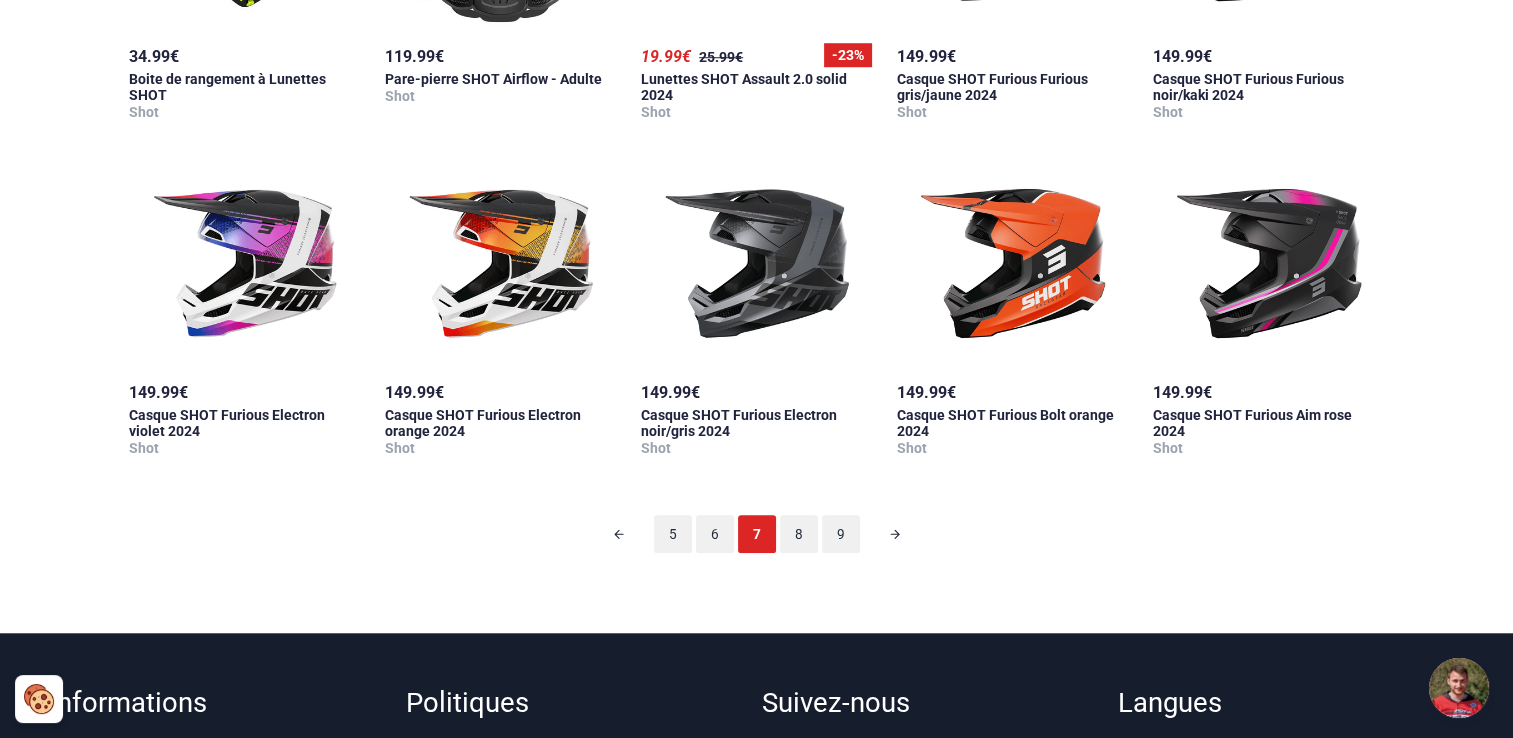 click 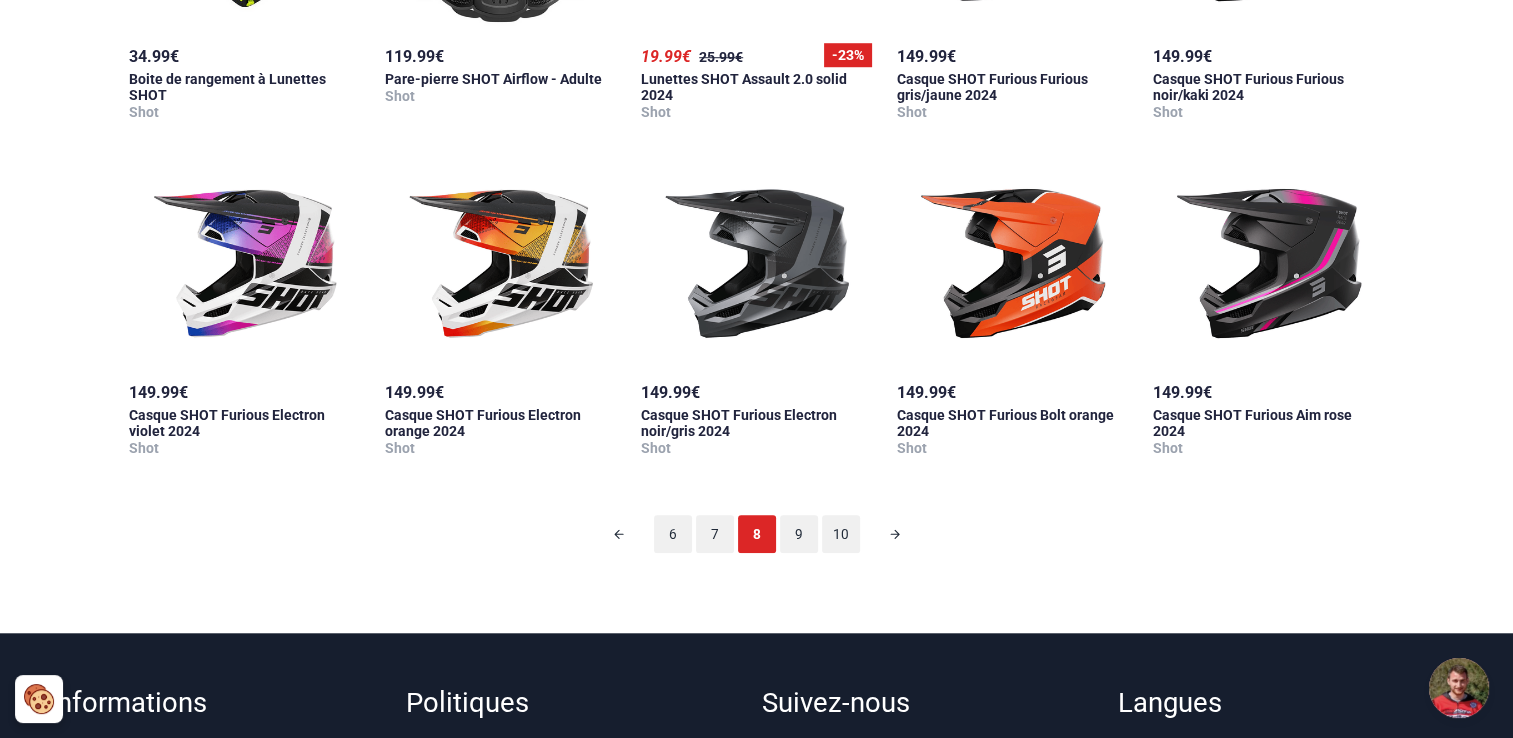 scroll, scrollTop: 98, scrollLeft: 0, axis: vertical 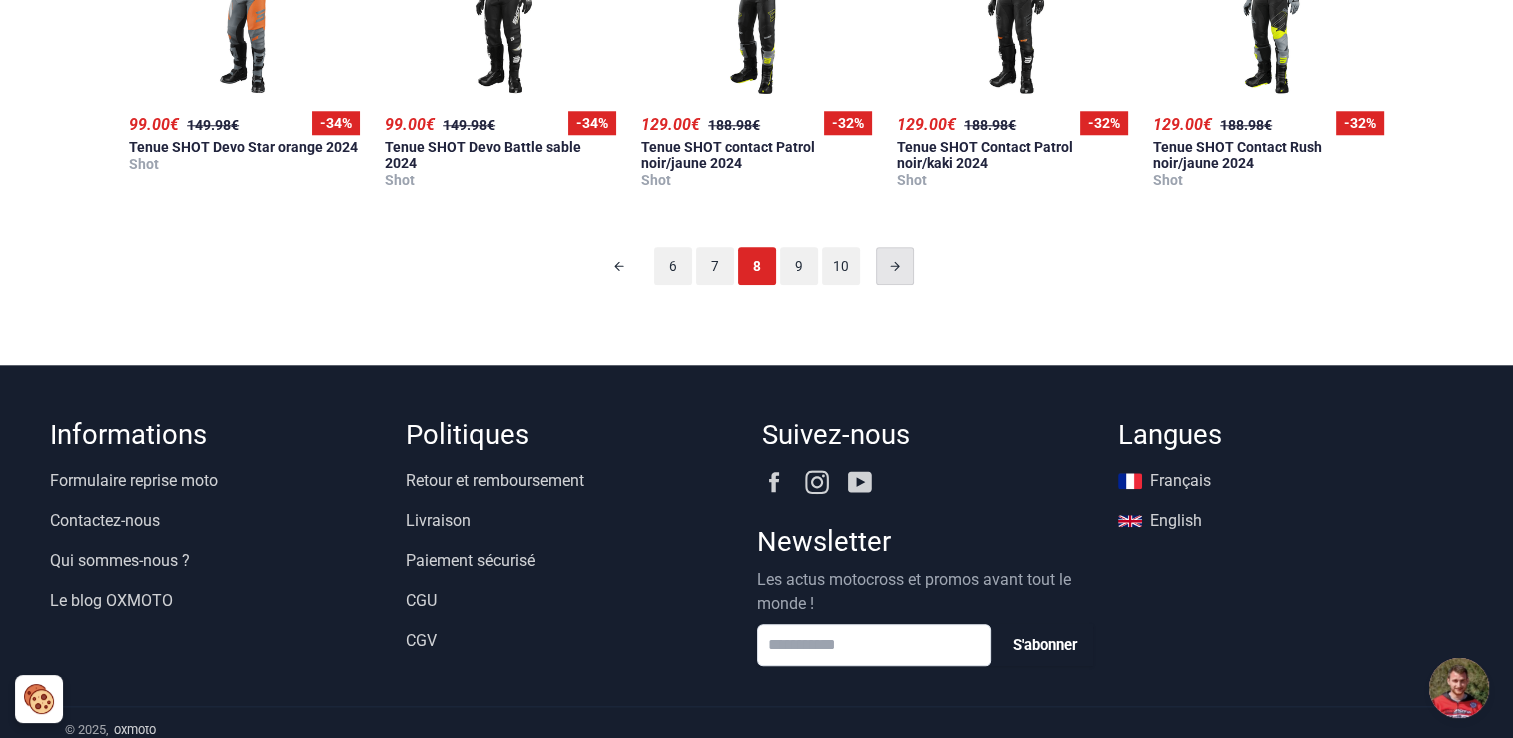 click 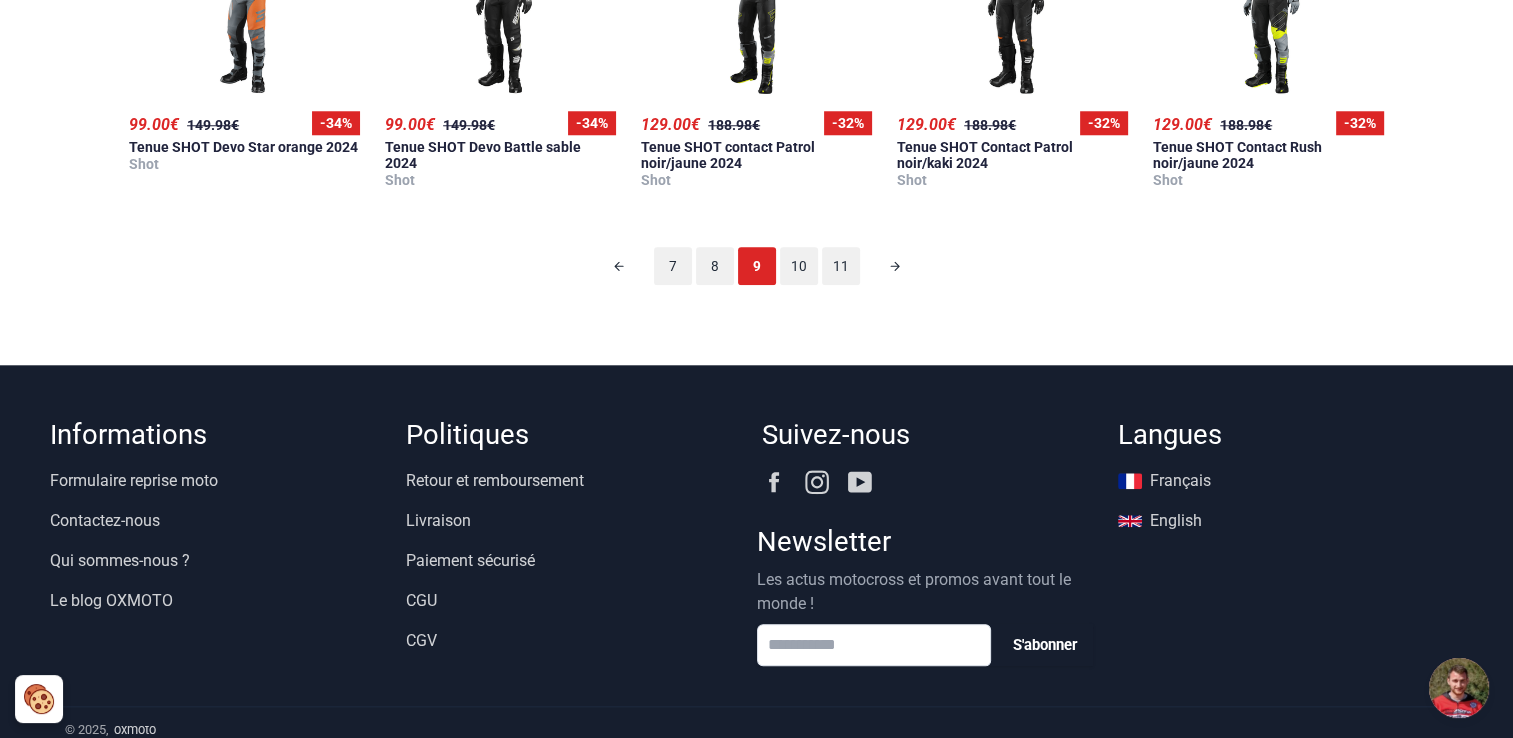 scroll, scrollTop: 98, scrollLeft: 0, axis: vertical 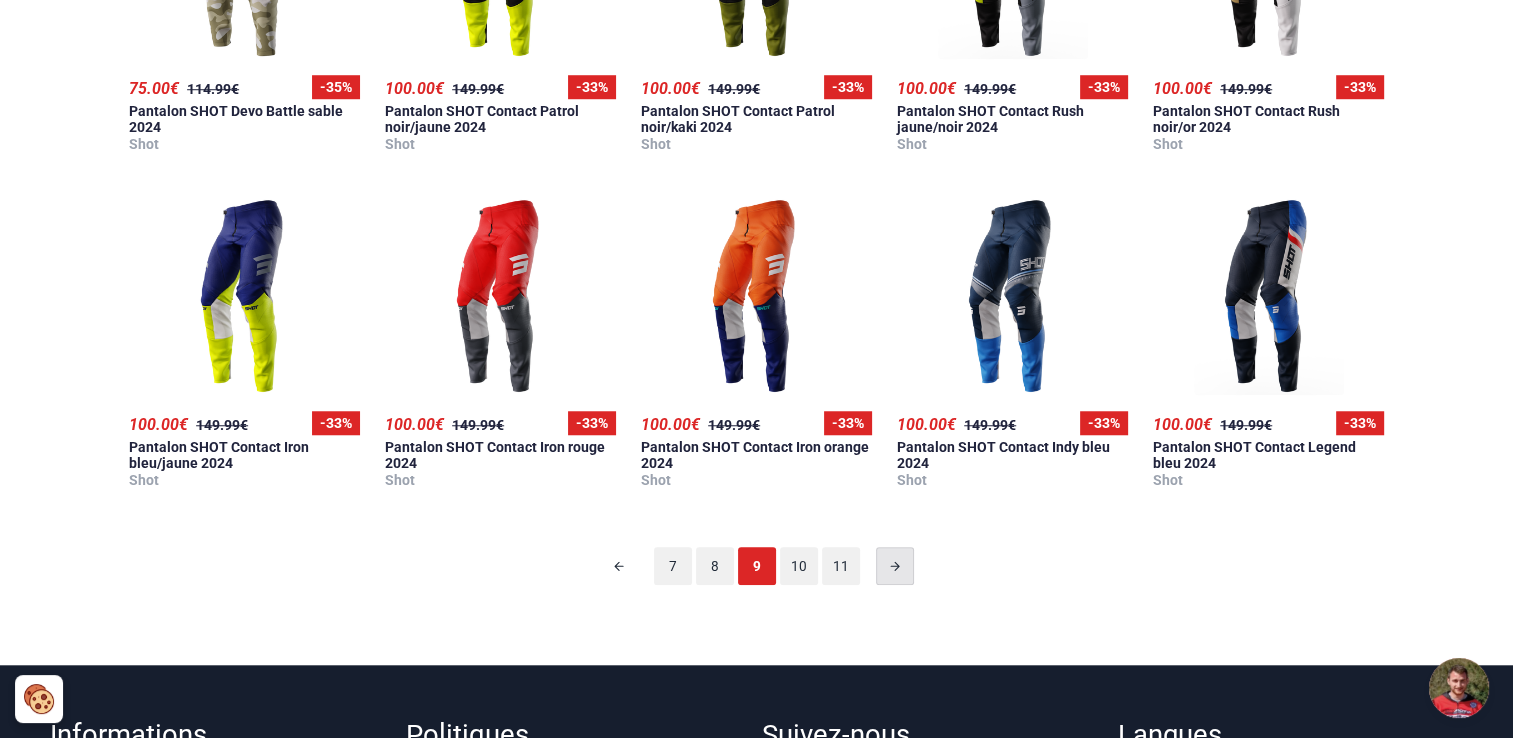 click 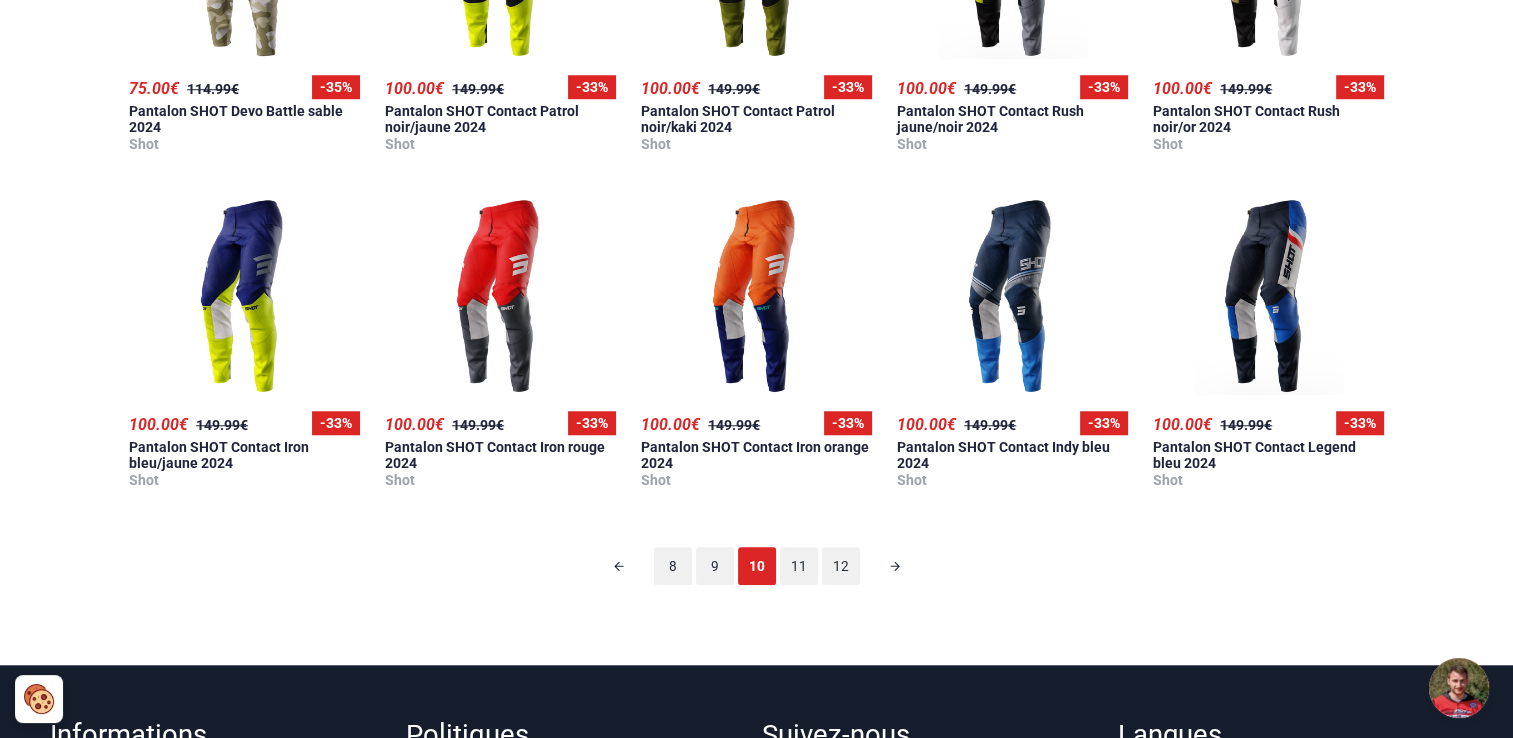 scroll, scrollTop: 98, scrollLeft: 0, axis: vertical 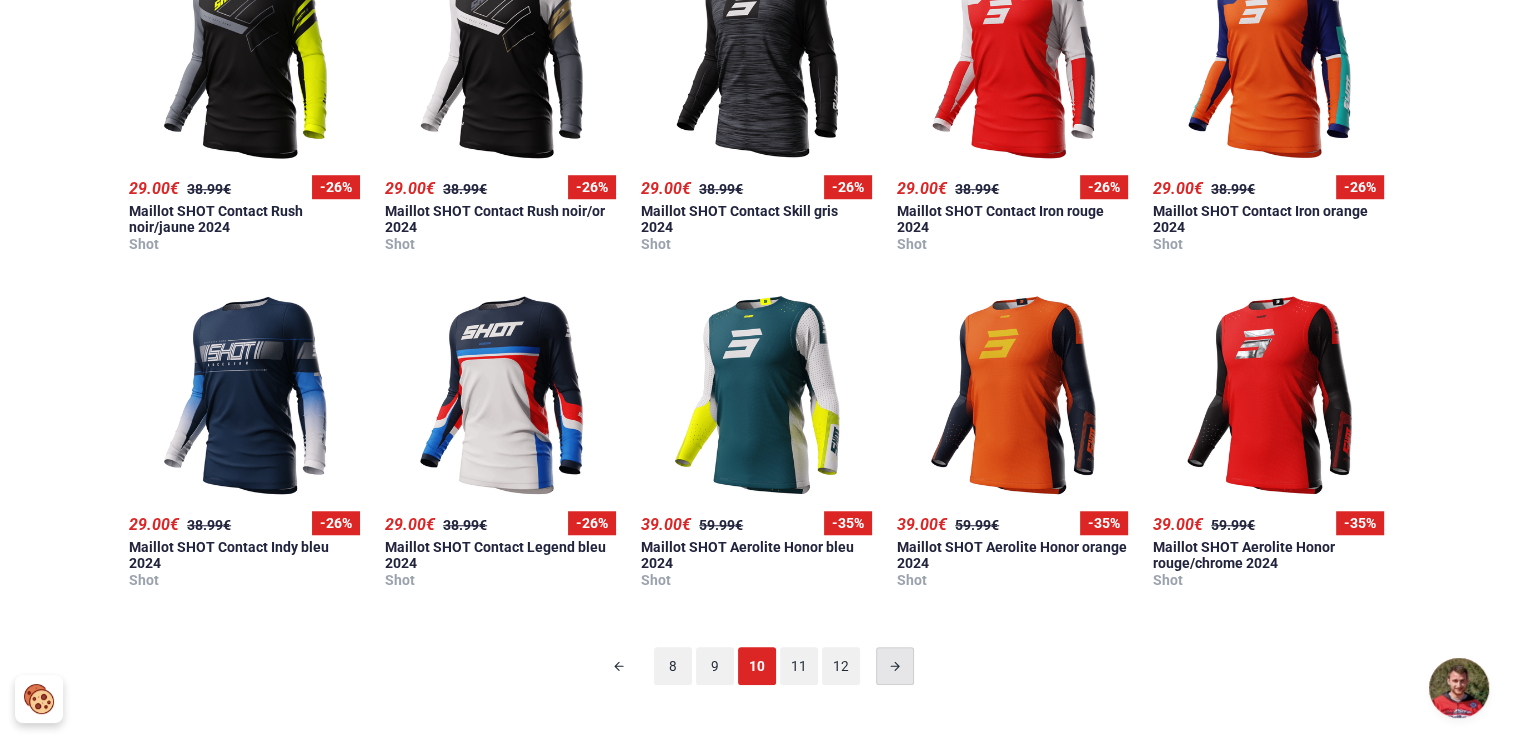 click 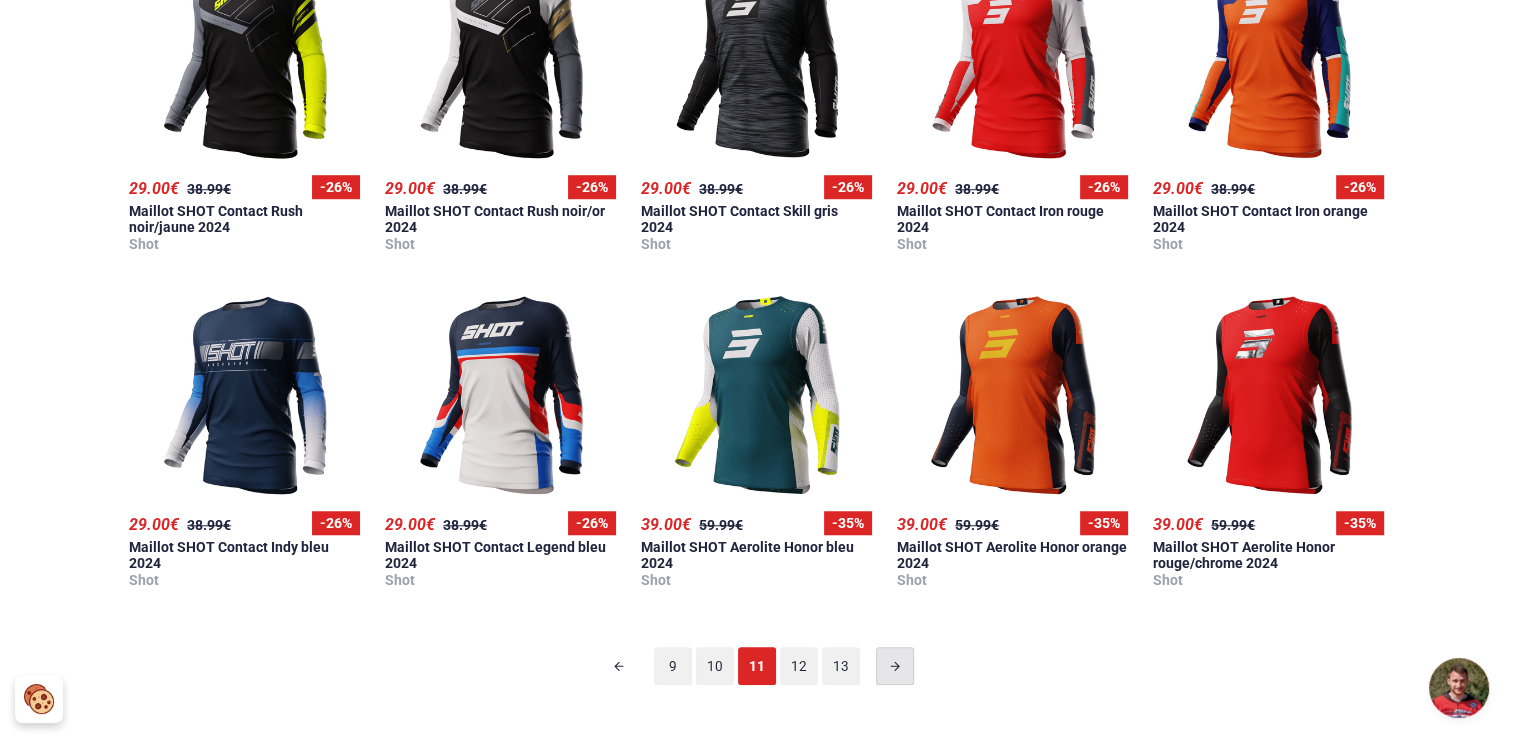 scroll, scrollTop: 98, scrollLeft: 0, axis: vertical 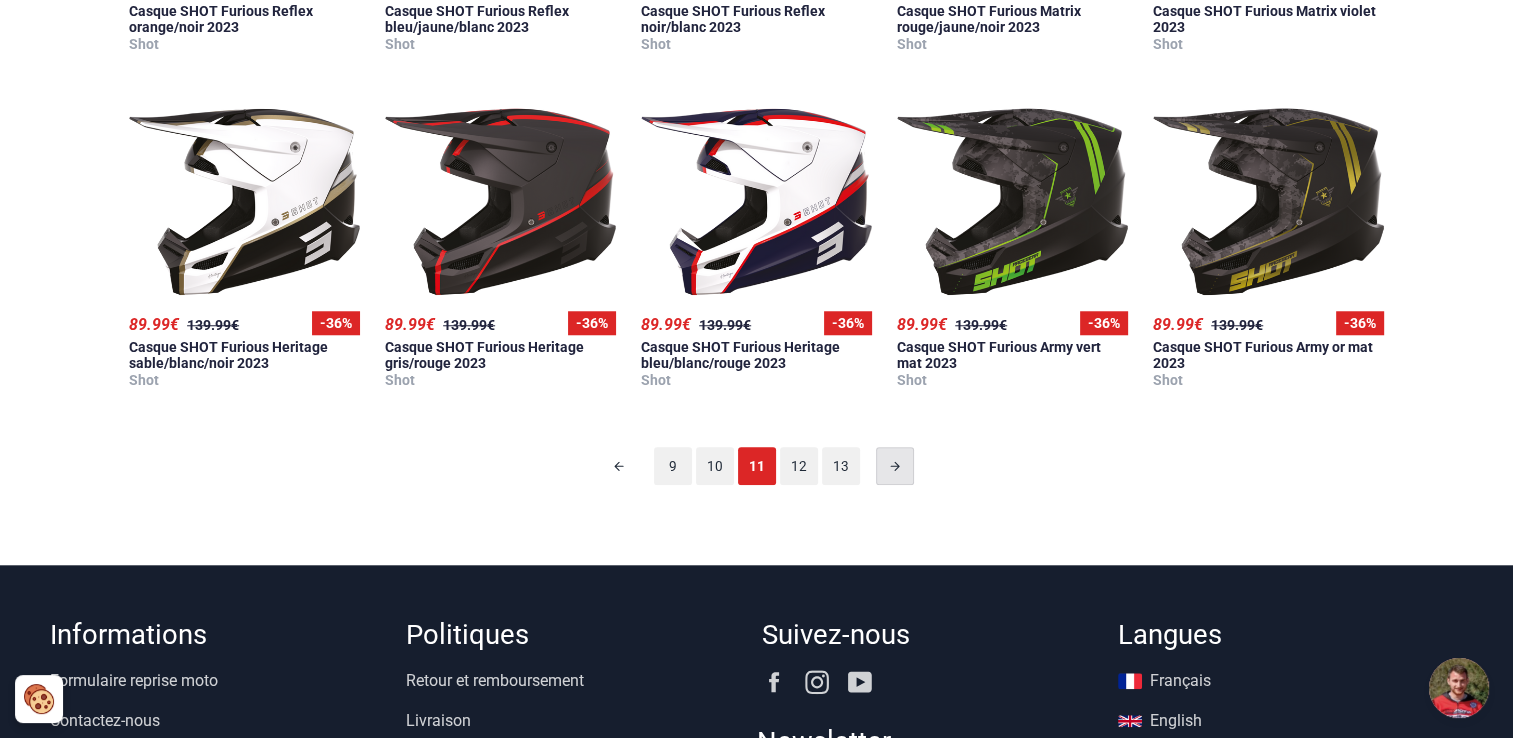 click 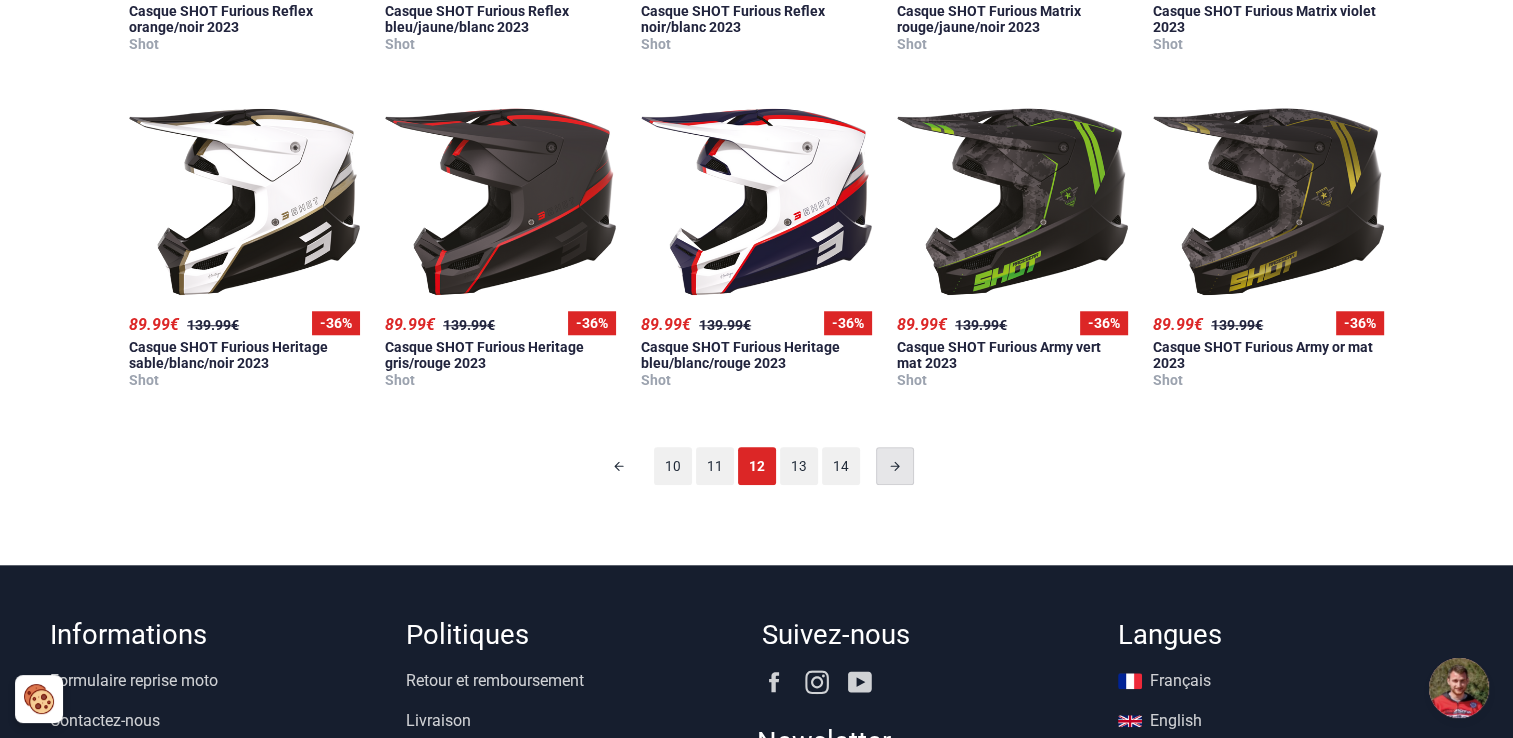 scroll, scrollTop: 98, scrollLeft: 0, axis: vertical 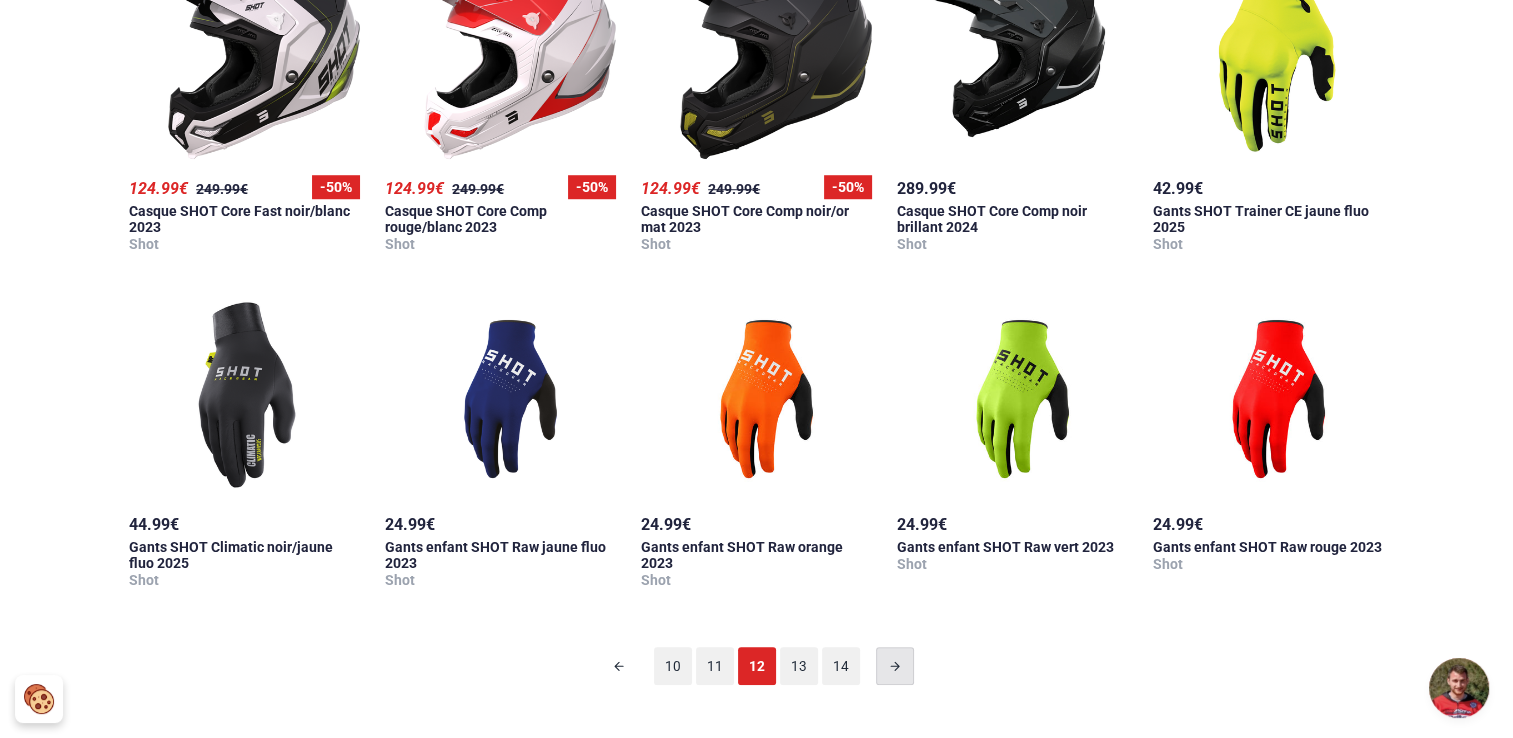 click 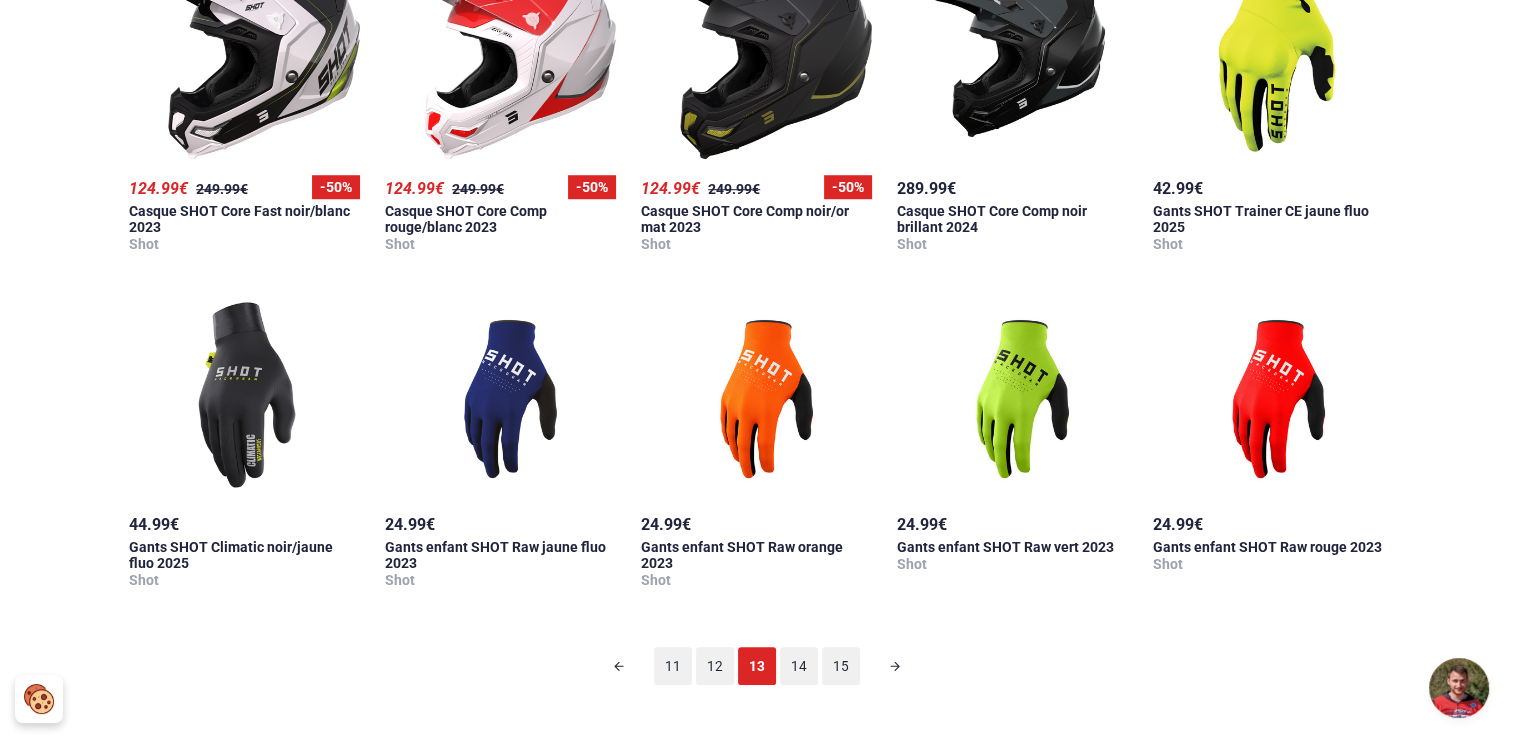 scroll, scrollTop: 98, scrollLeft: 0, axis: vertical 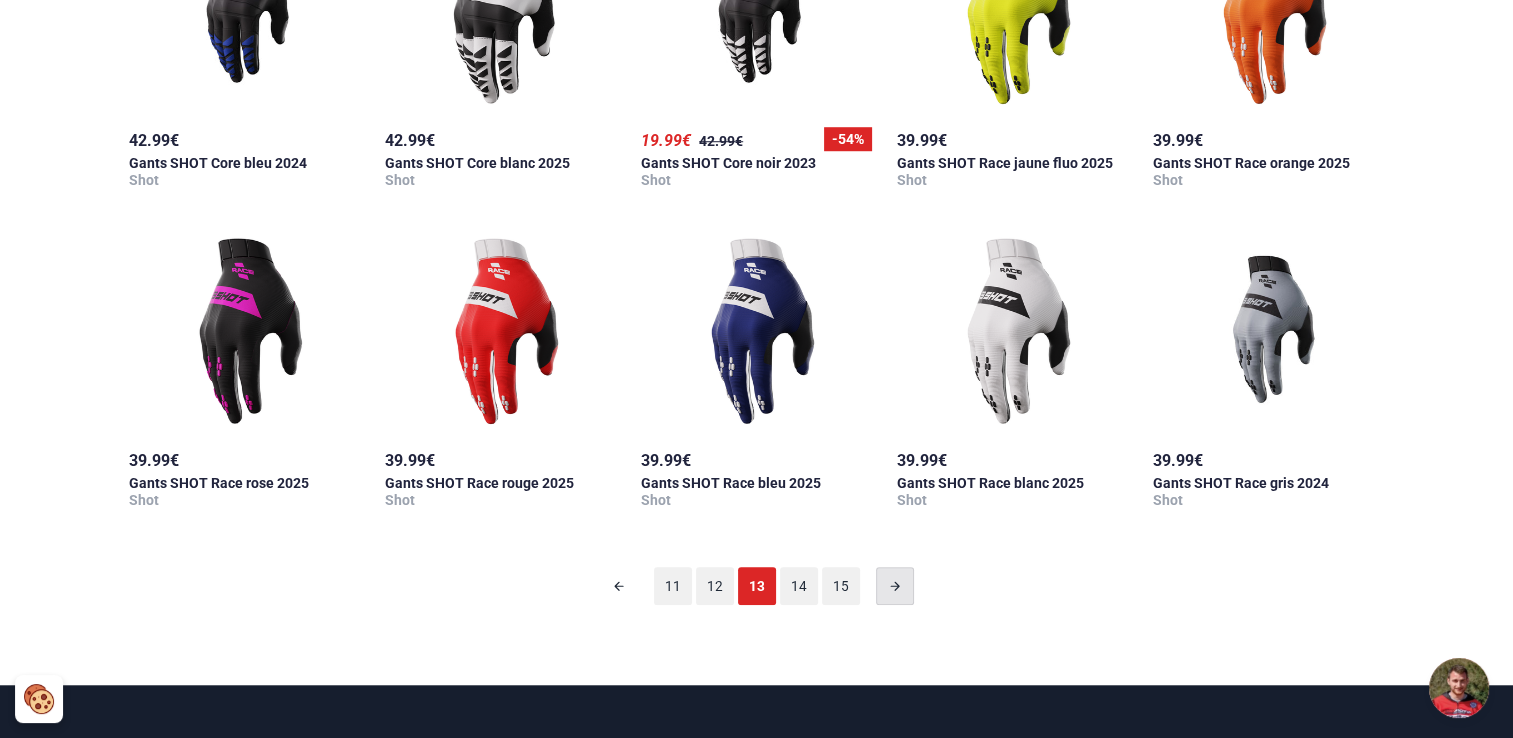 click 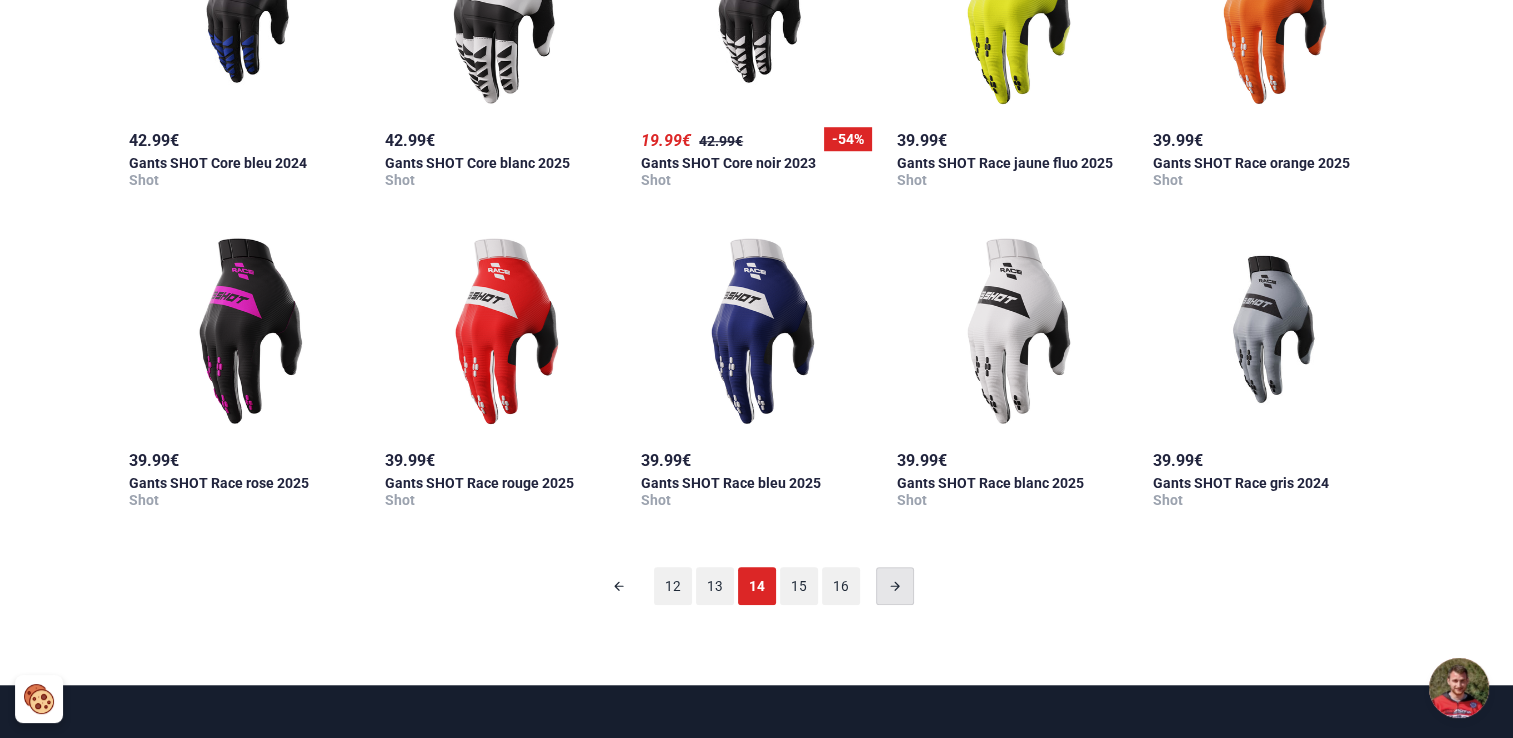 scroll, scrollTop: 98, scrollLeft: 0, axis: vertical 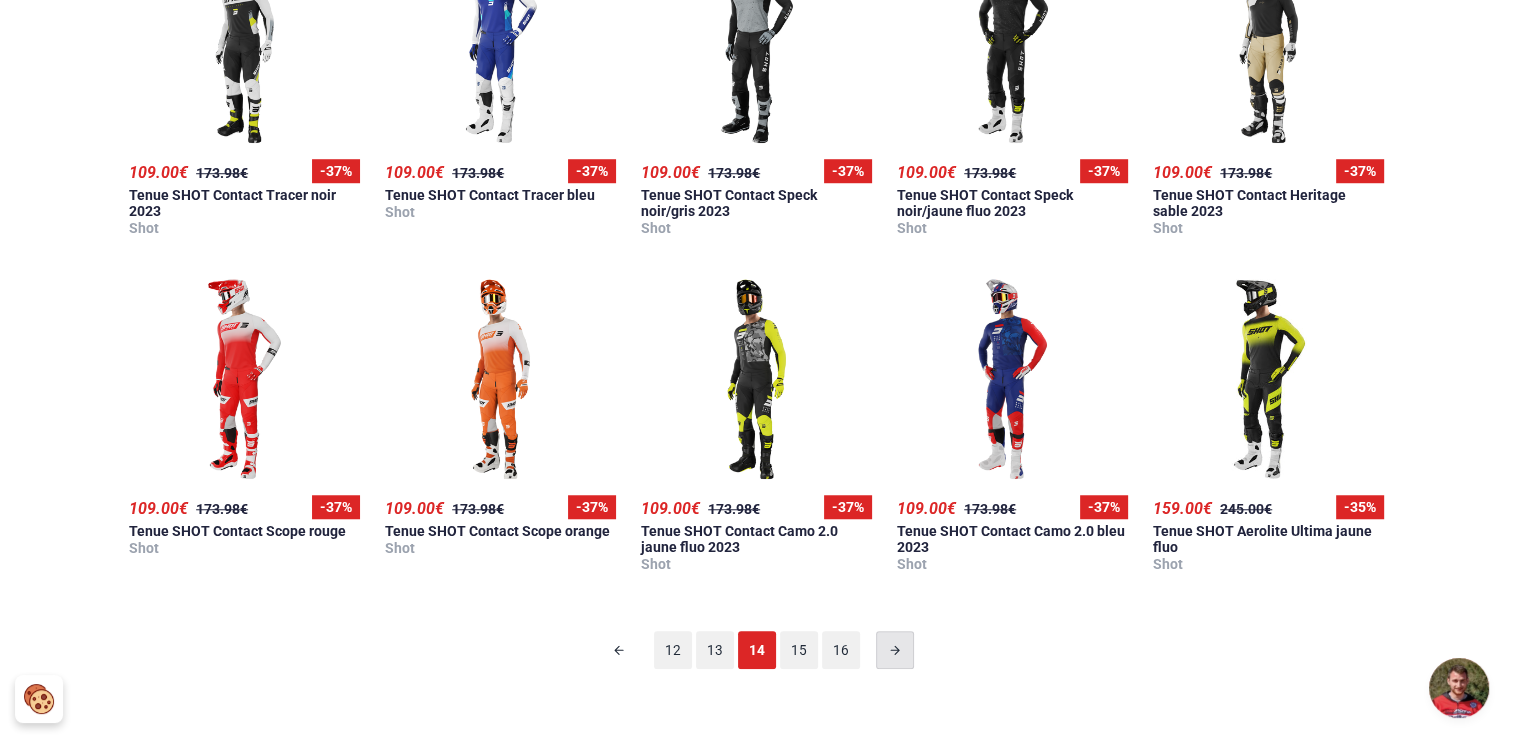 click 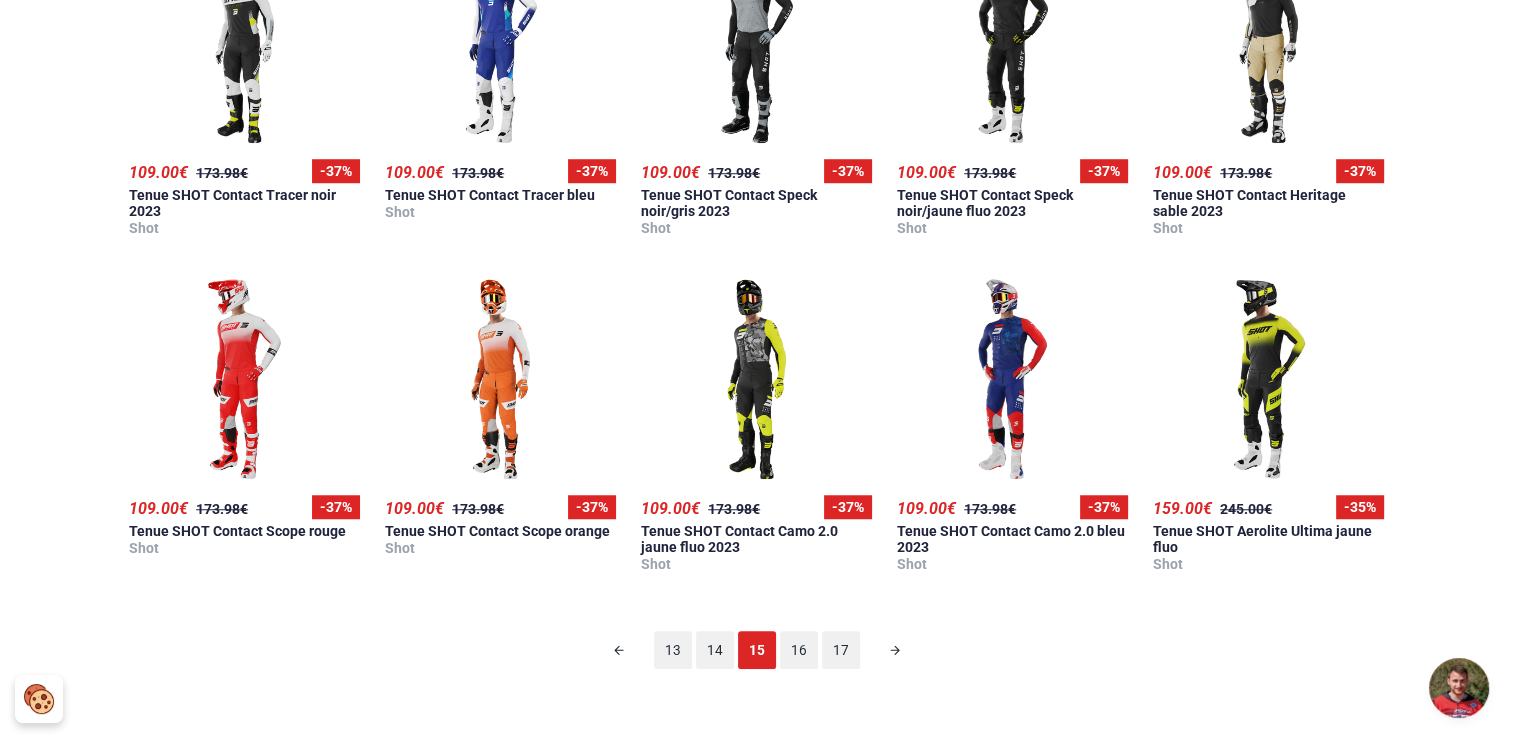 scroll, scrollTop: 98, scrollLeft: 0, axis: vertical 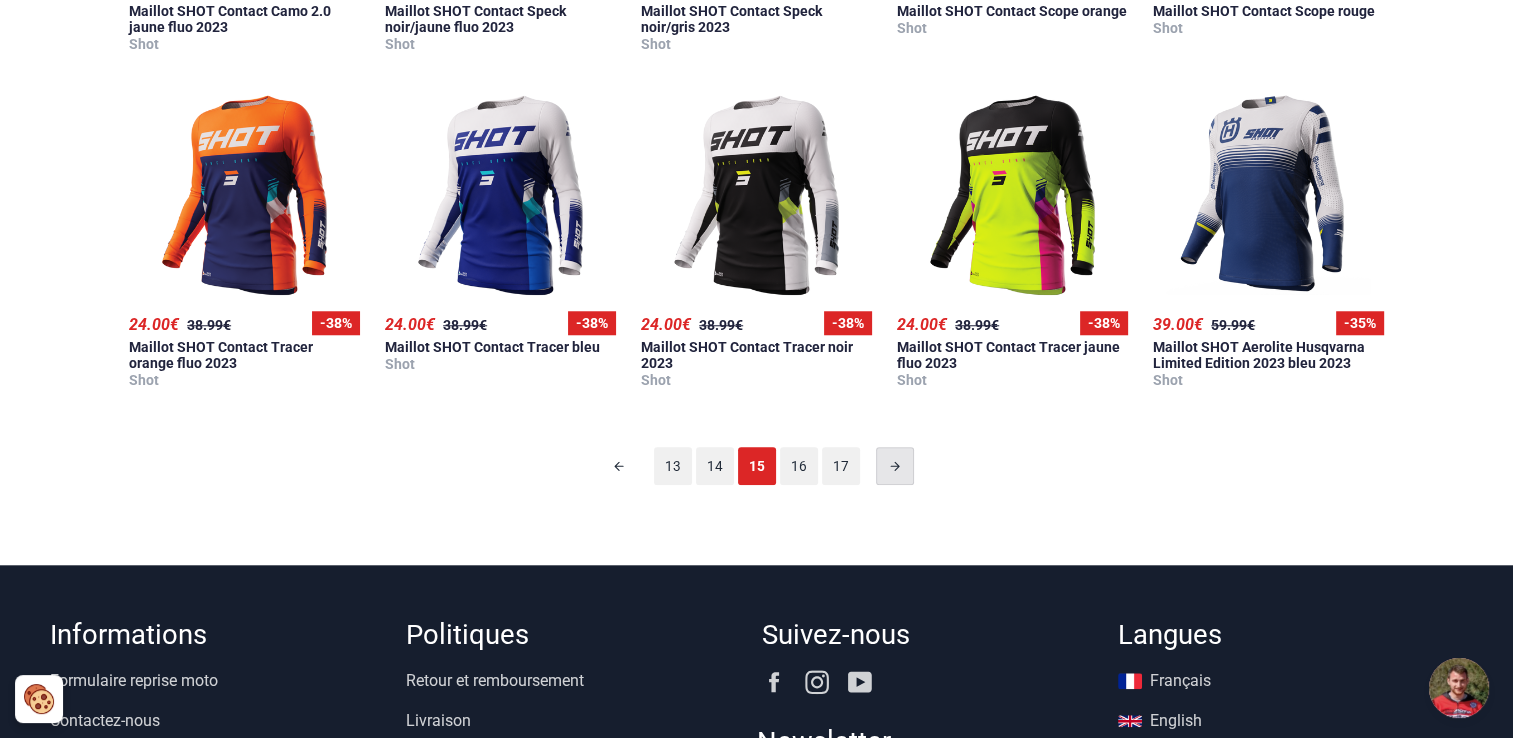 click 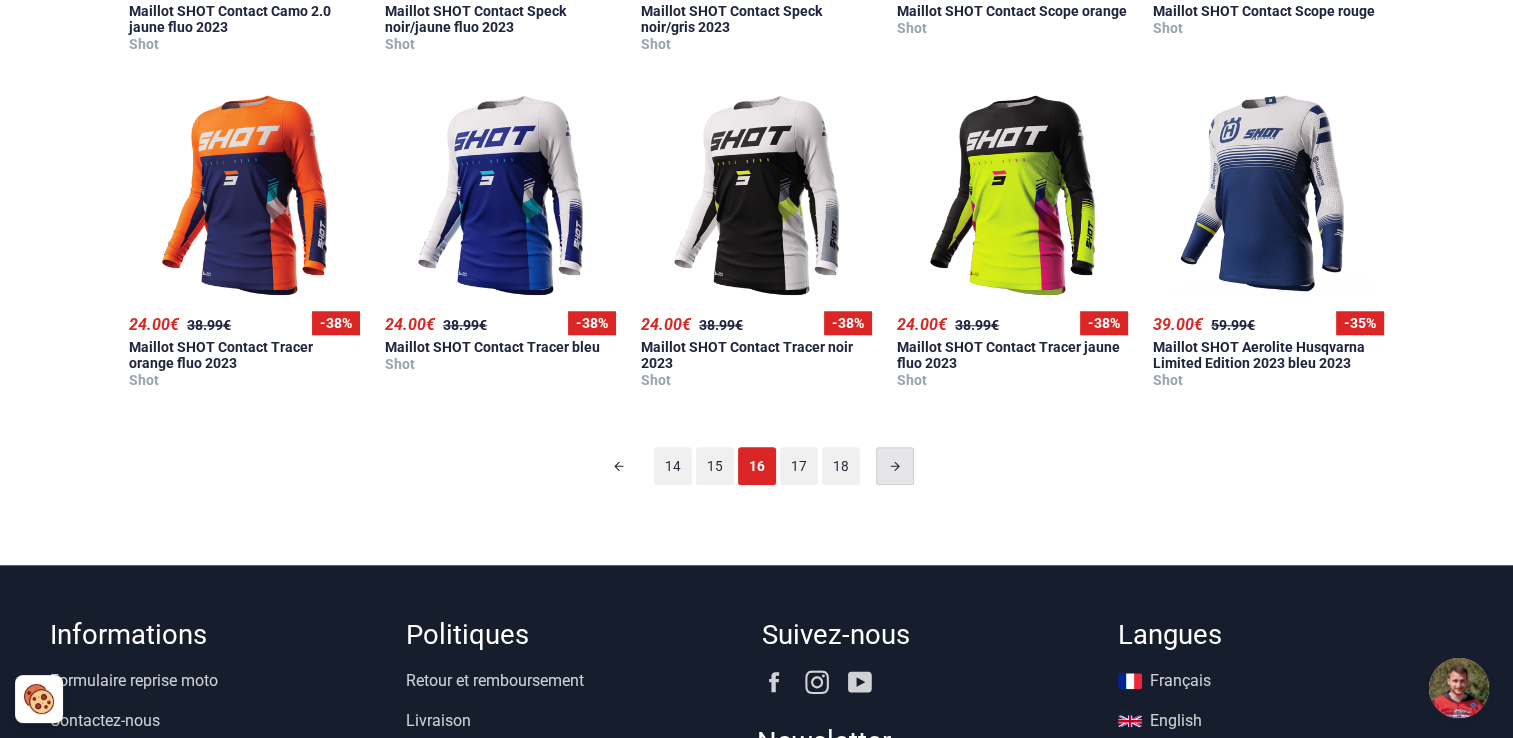 scroll, scrollTop: 98, scrollLeft: 0, axis: vertical 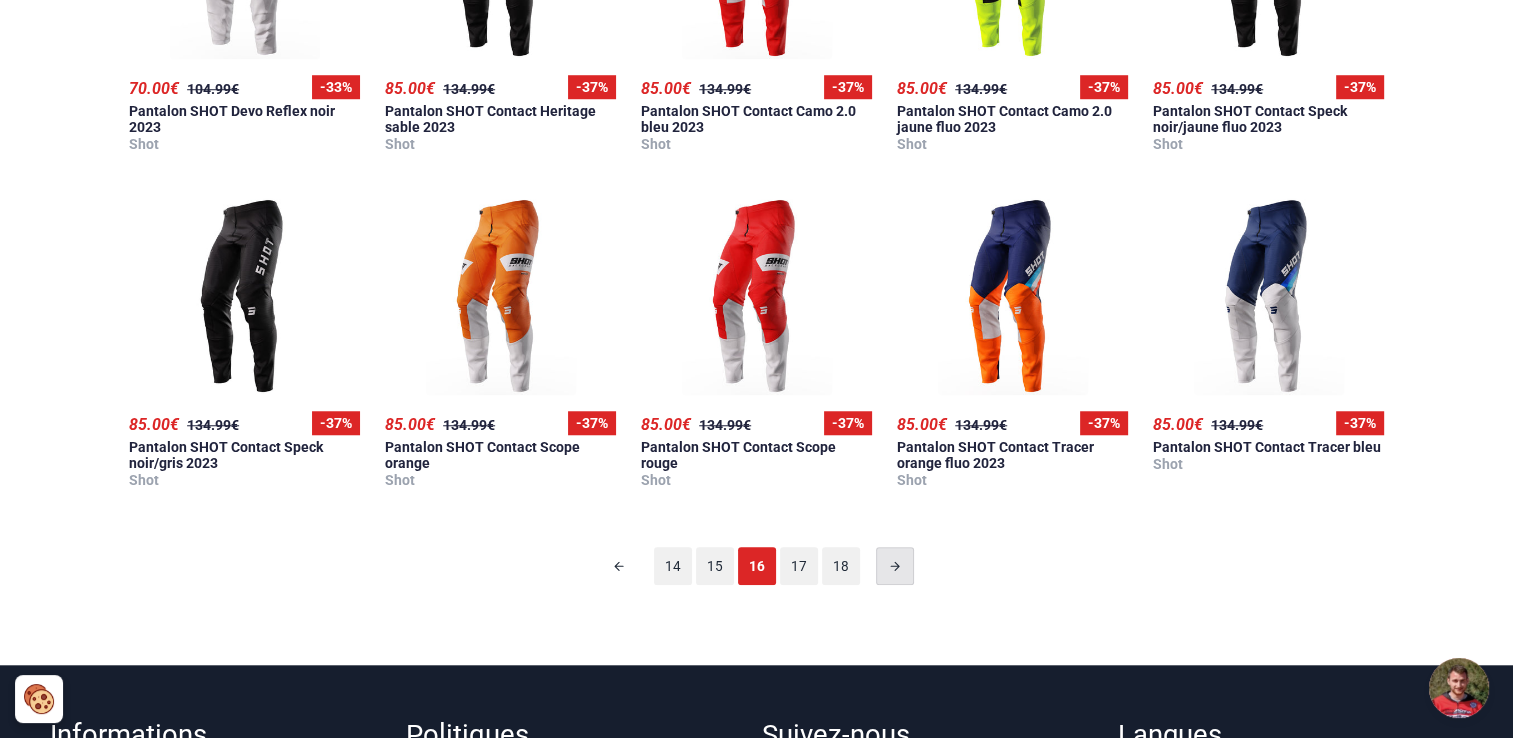 click 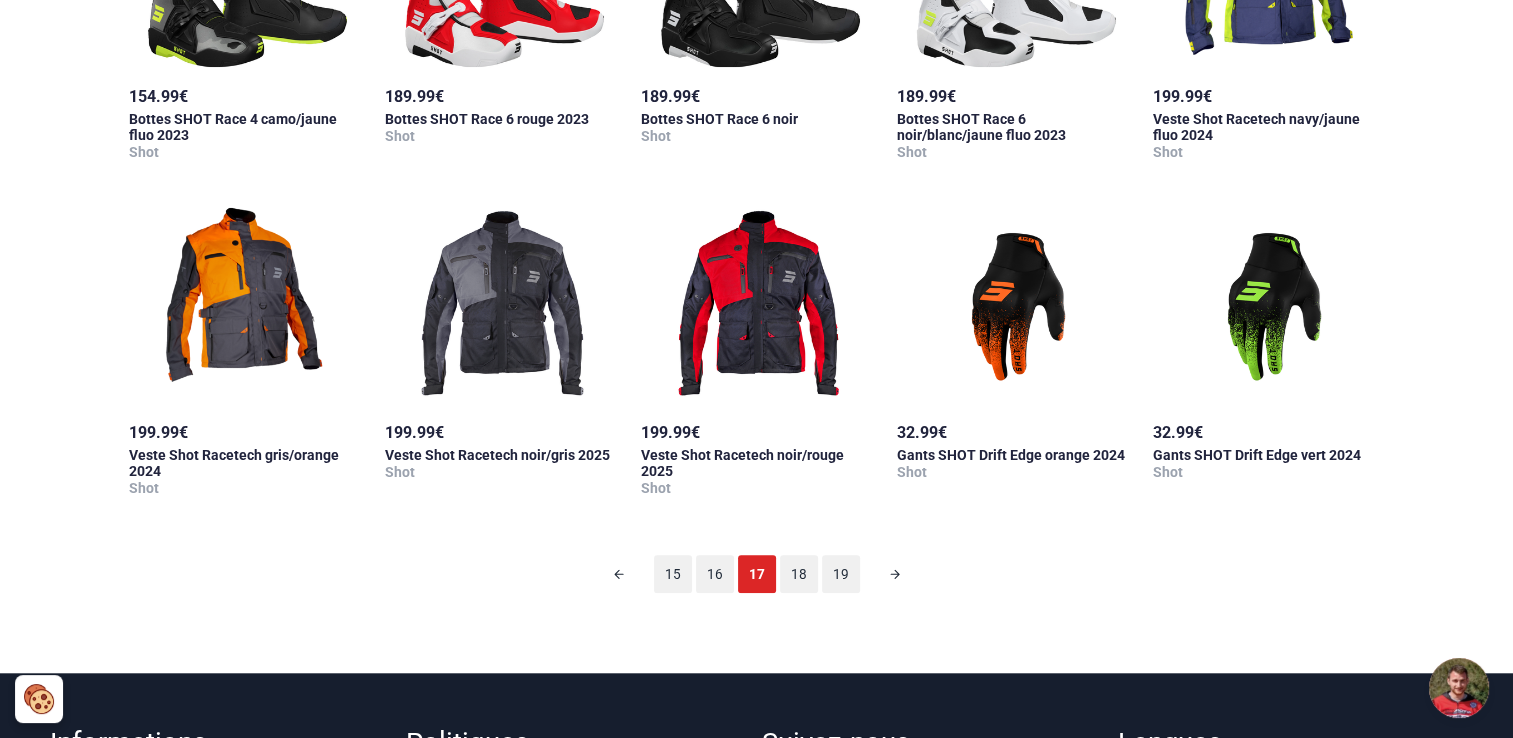 scroll, scrollTop: 1598, scrollLeft: 0, axis: vertical 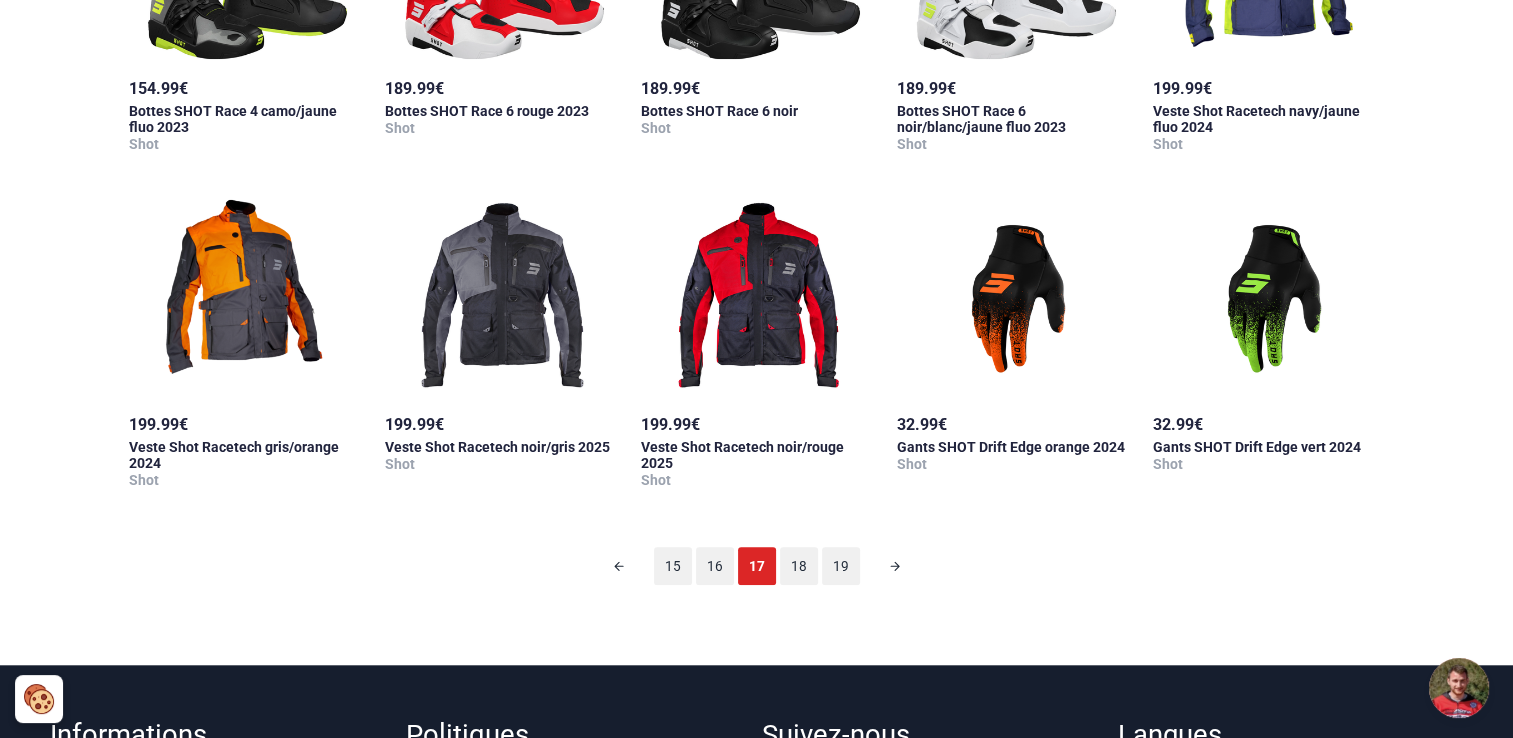 click 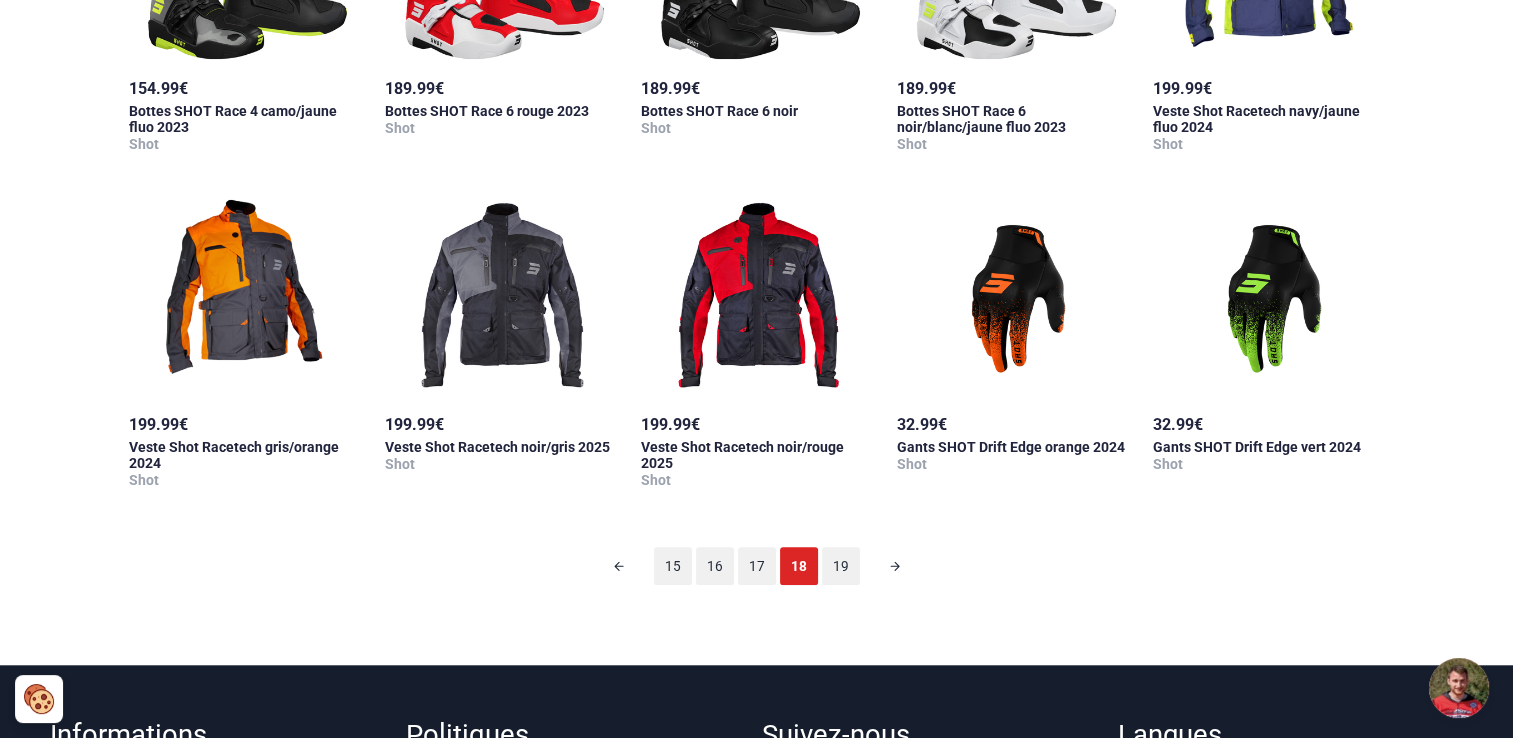 scroll, scrollTop: 98, scrollLeft: 0, axis: vertical 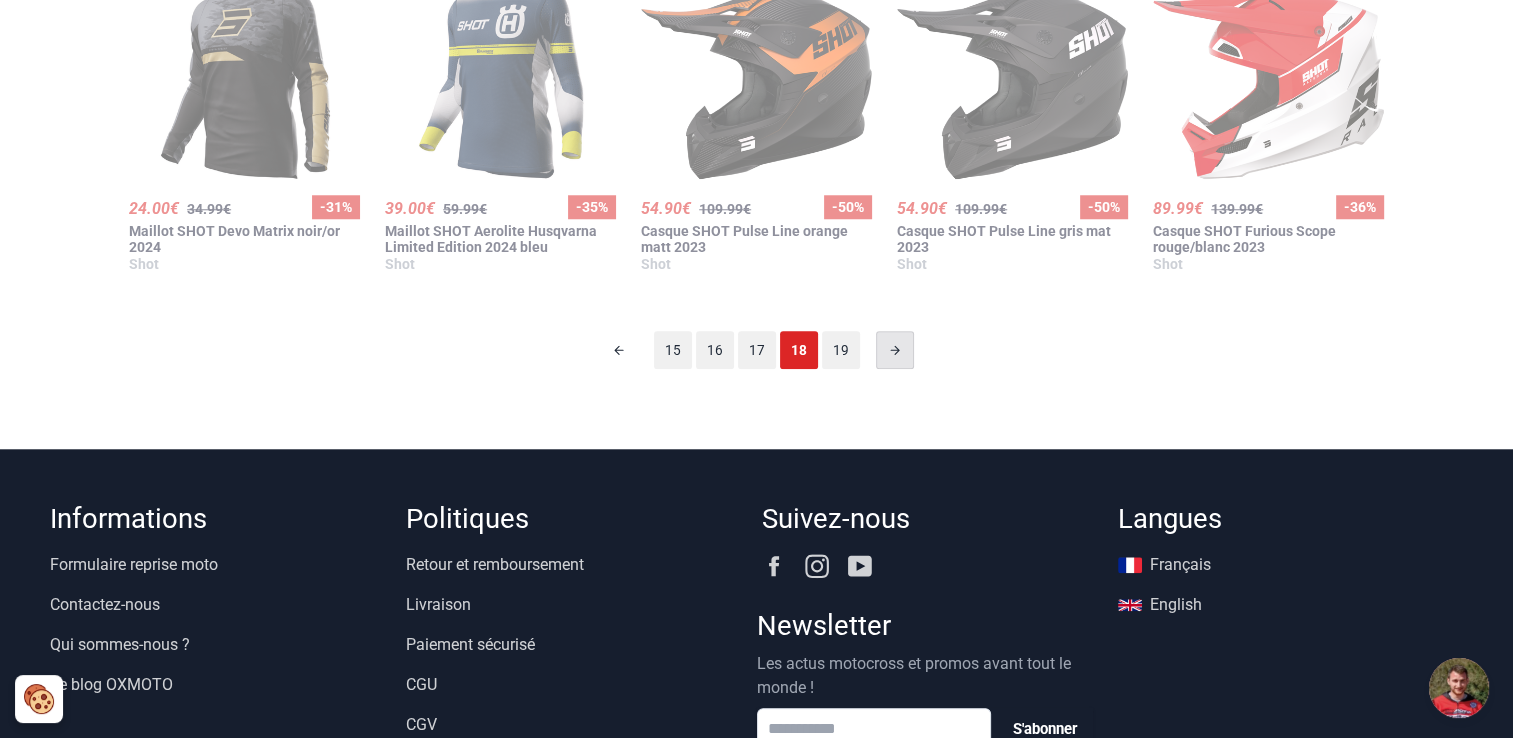 click 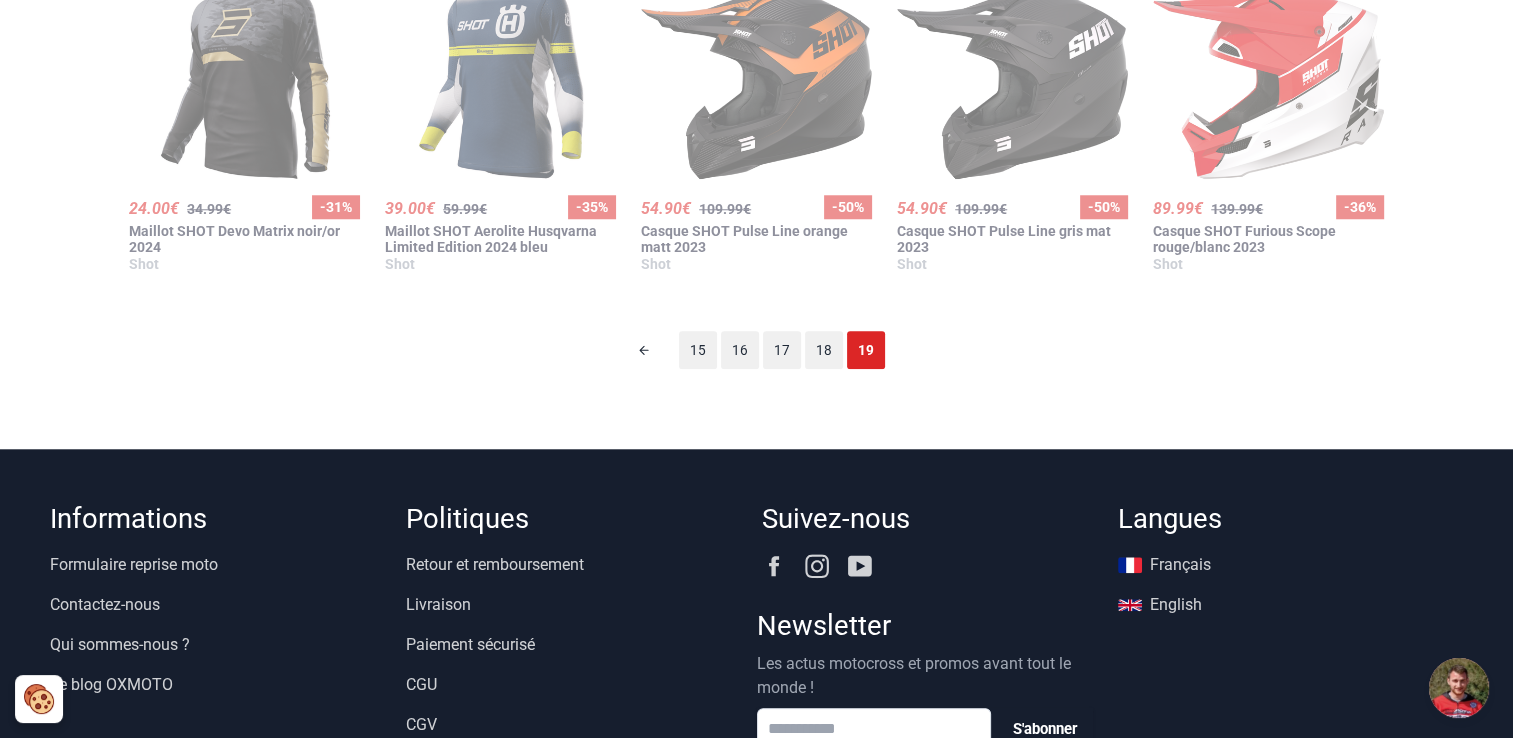 scroll, scrollTop: 98, scrollLeft: 0, axis: vertical 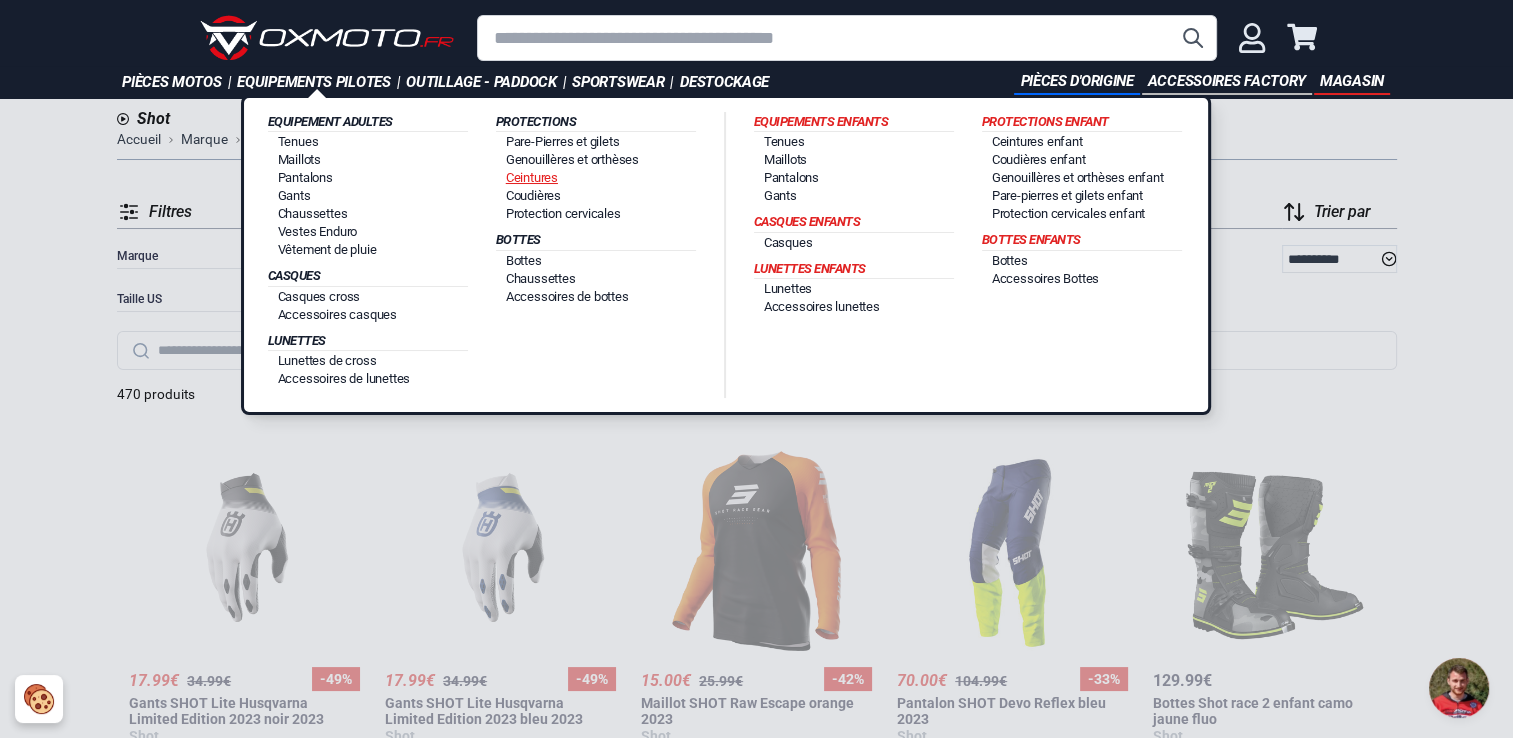 click on "Ceintures" at bounding box center (532, 177) 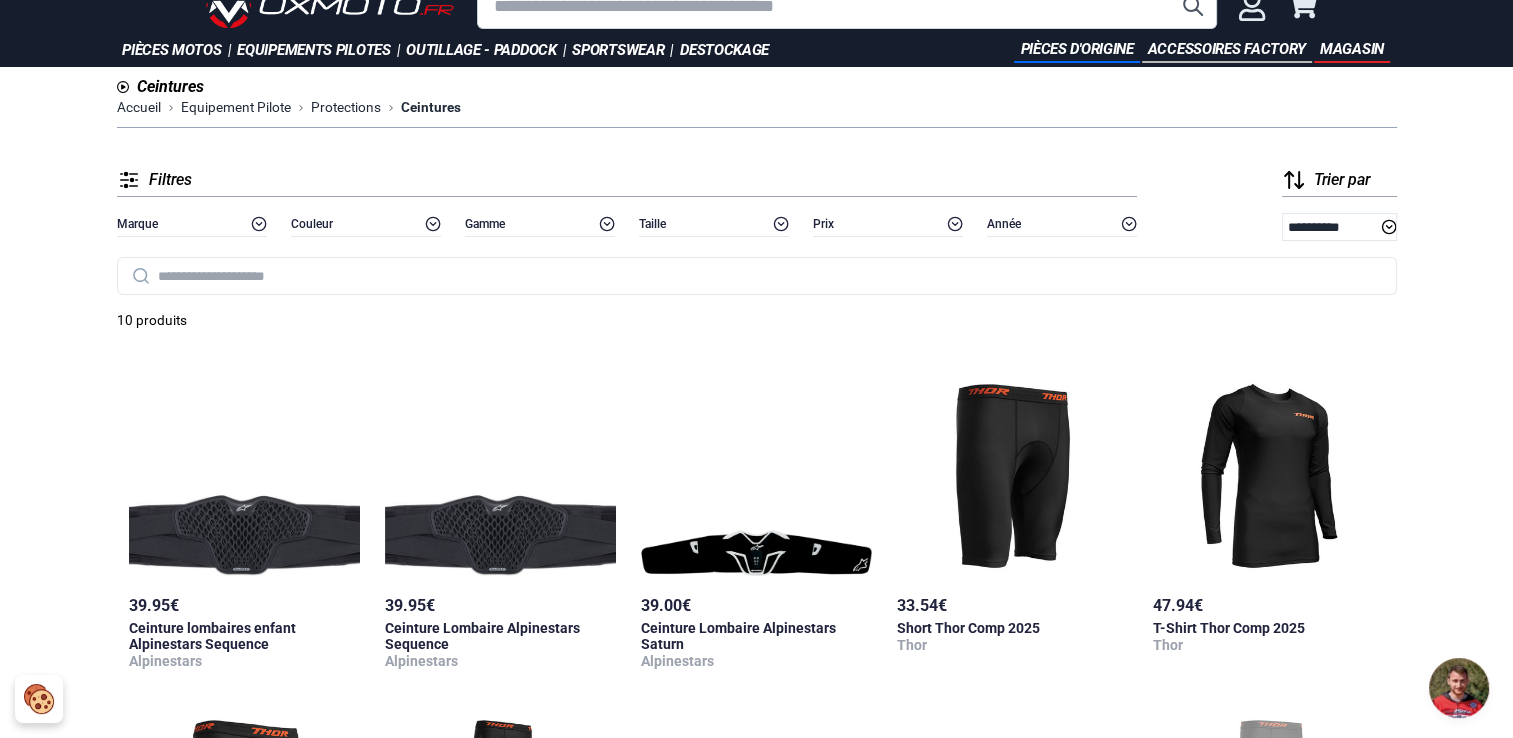 scroll, scrollTop: 0, scrollLeft: 0, axis: both 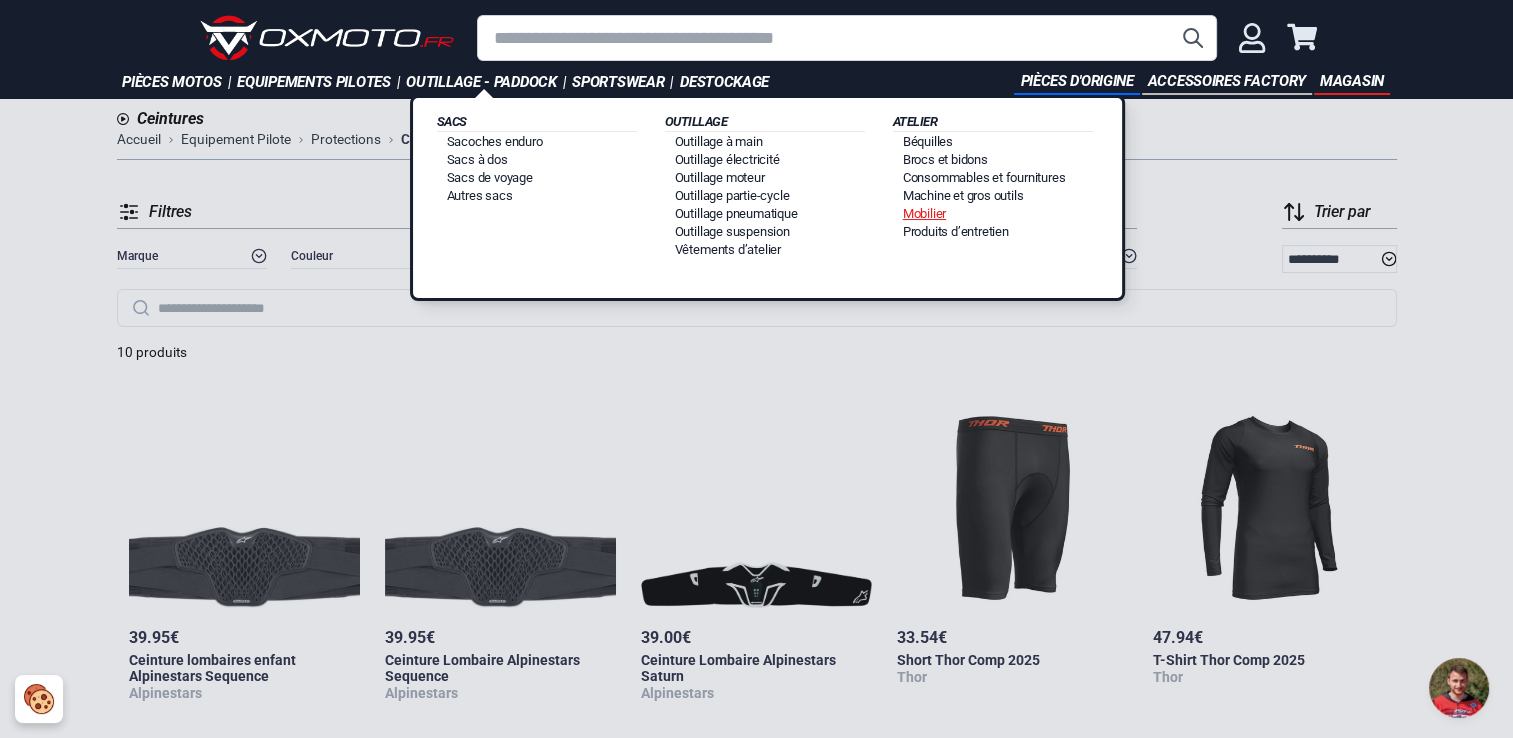 click on "Mobilier" at bounding box center [924, 213] 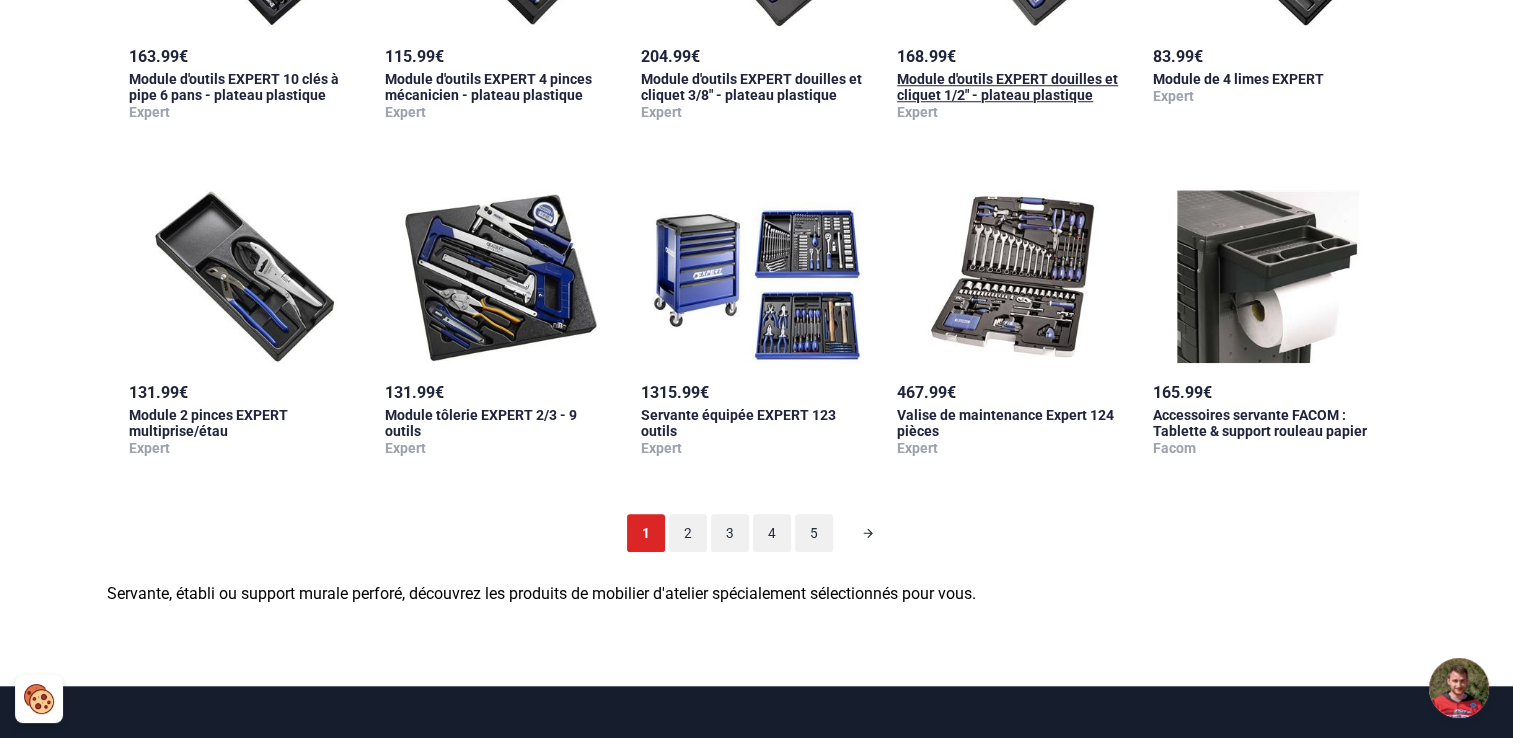 scroll, scrollTop: 1700, scrollLeft: 0, axis: vertical 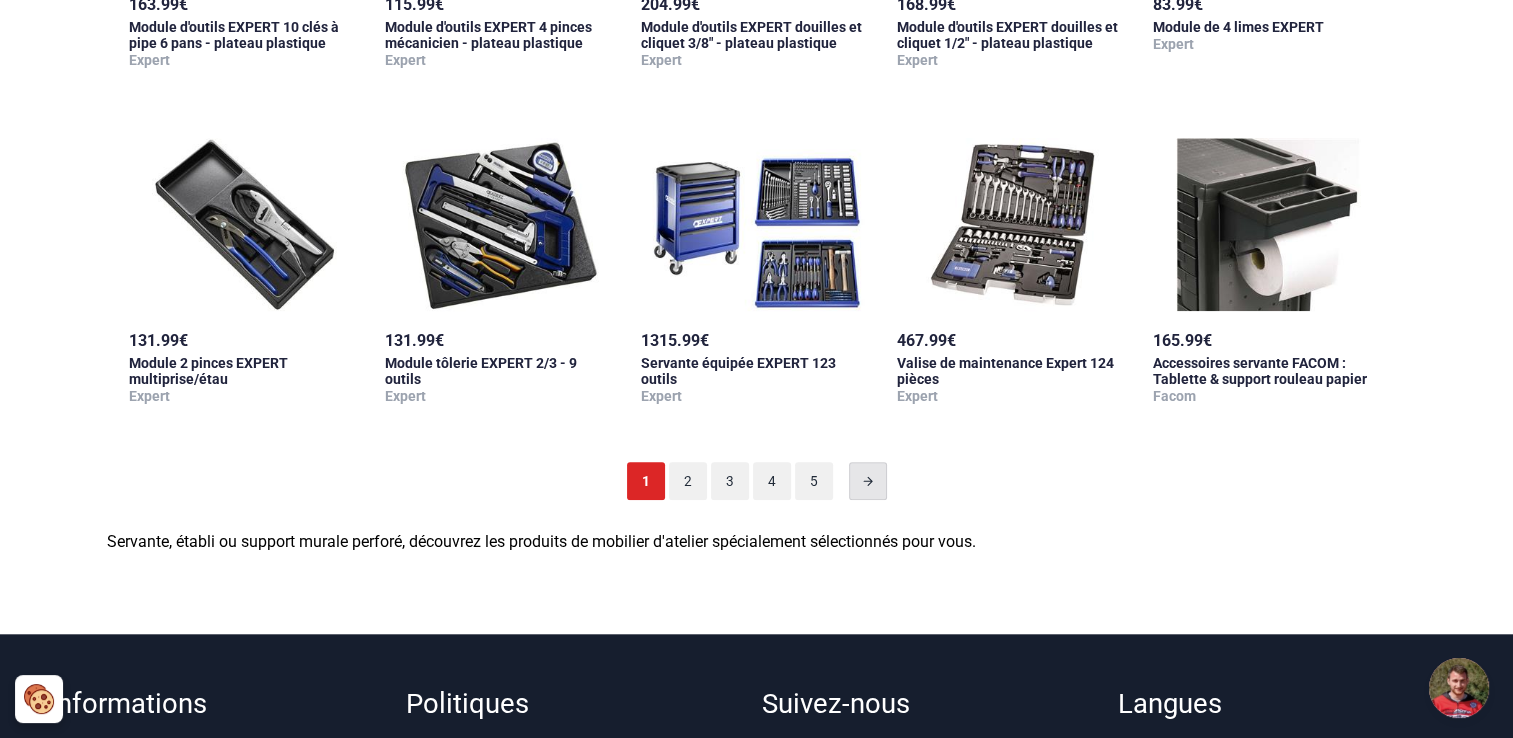 click 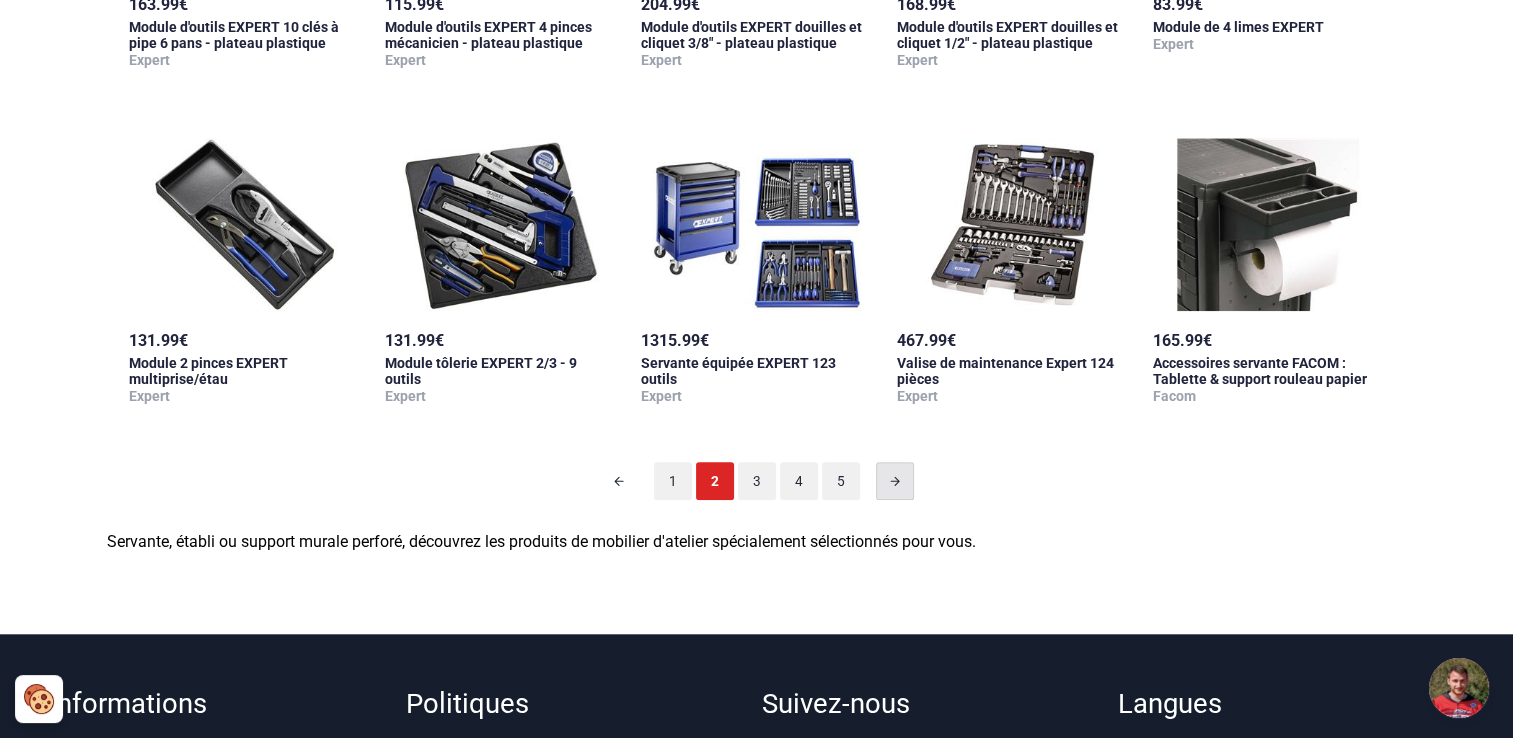 scroll, scrollTop: 98, scrollLeft: 0, axis: vertical 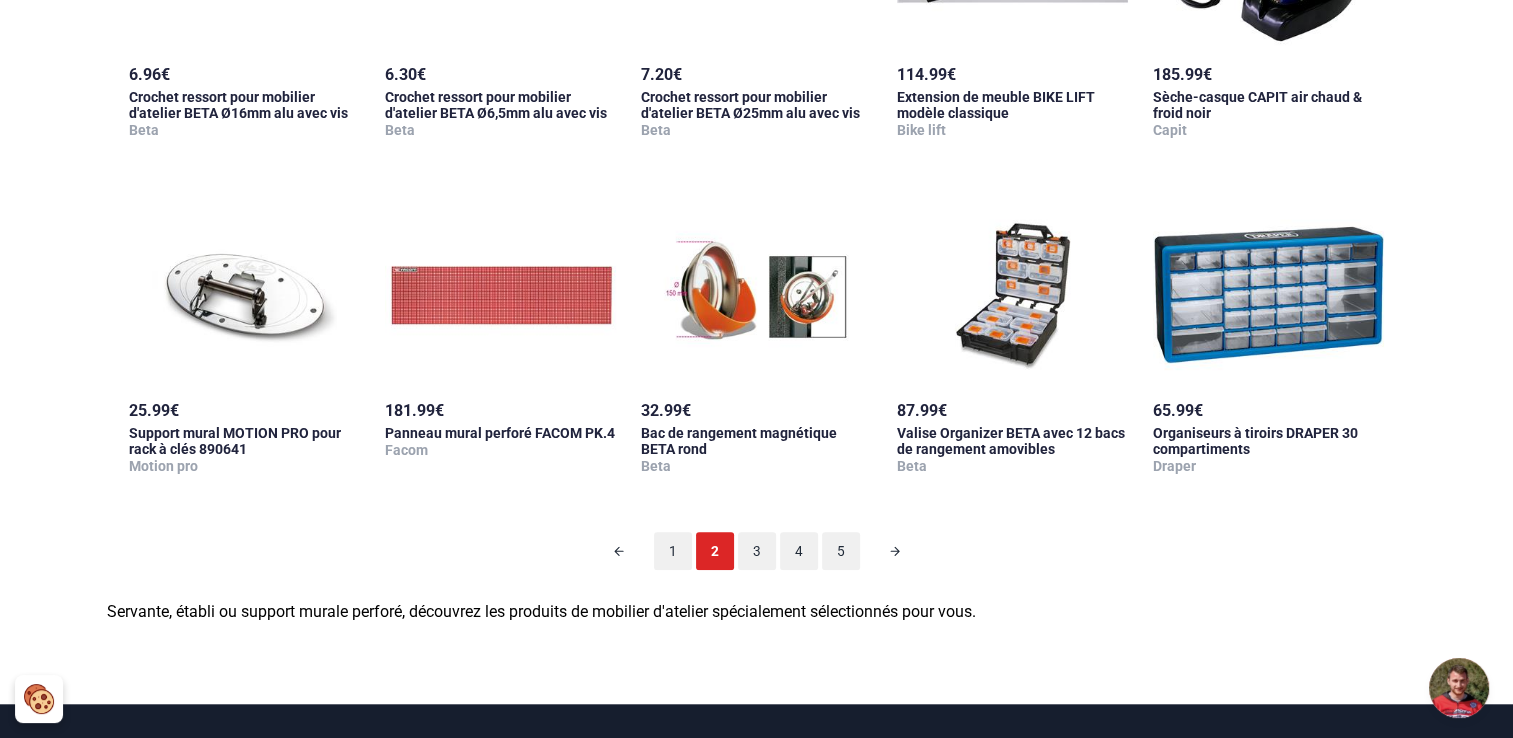 click 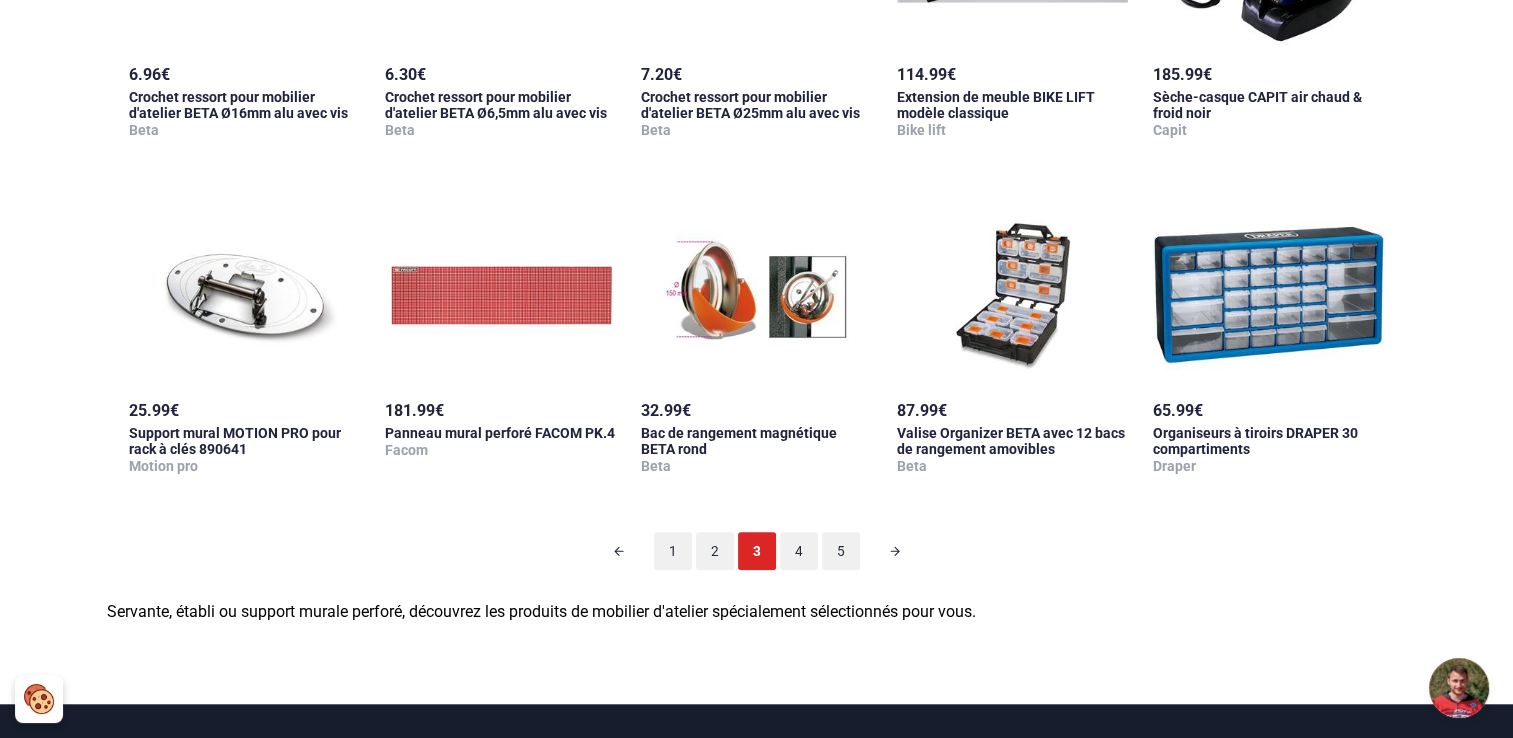 scroll, scrollTop: 98, scrollLeft: 0, axis: vertical 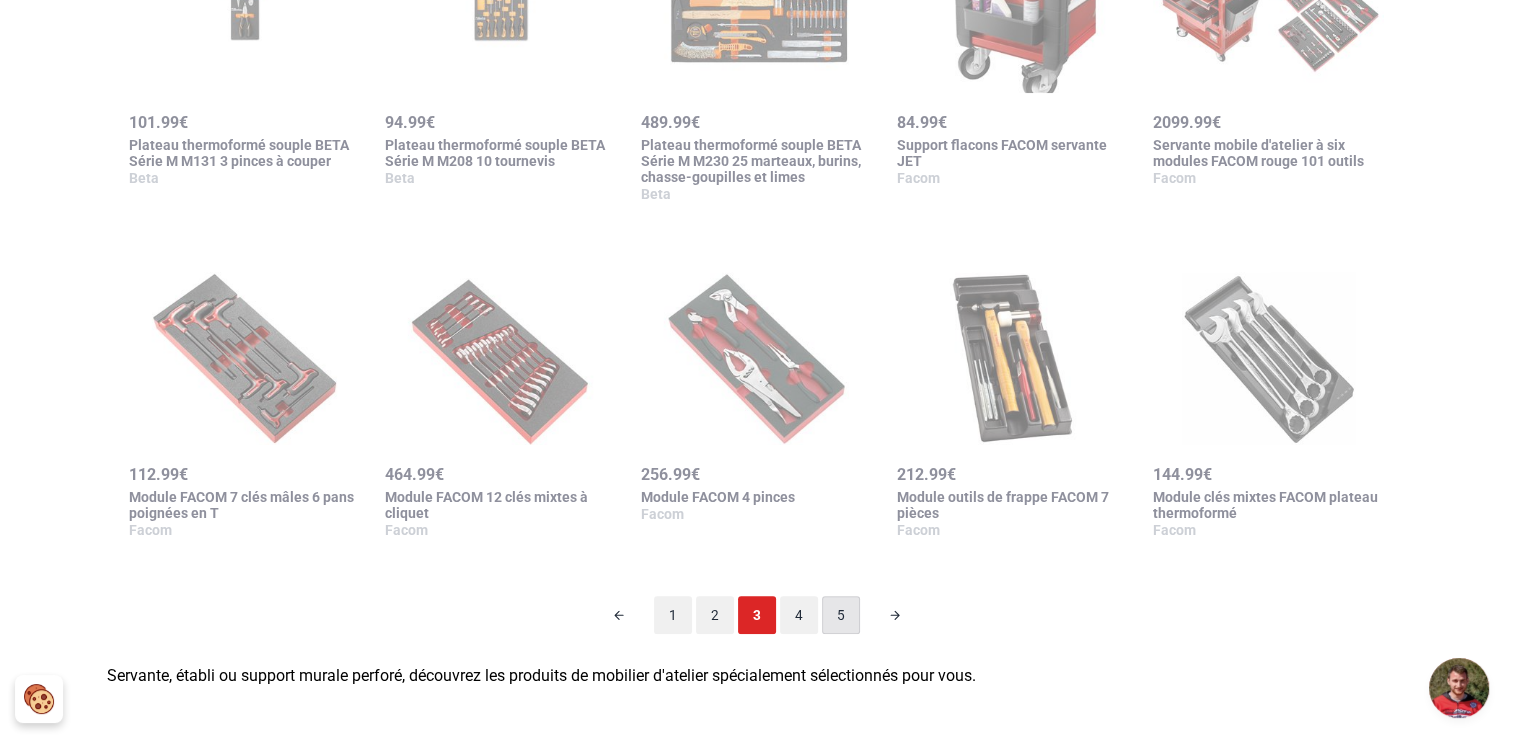 click on "5" at bounding box center (841, 615) 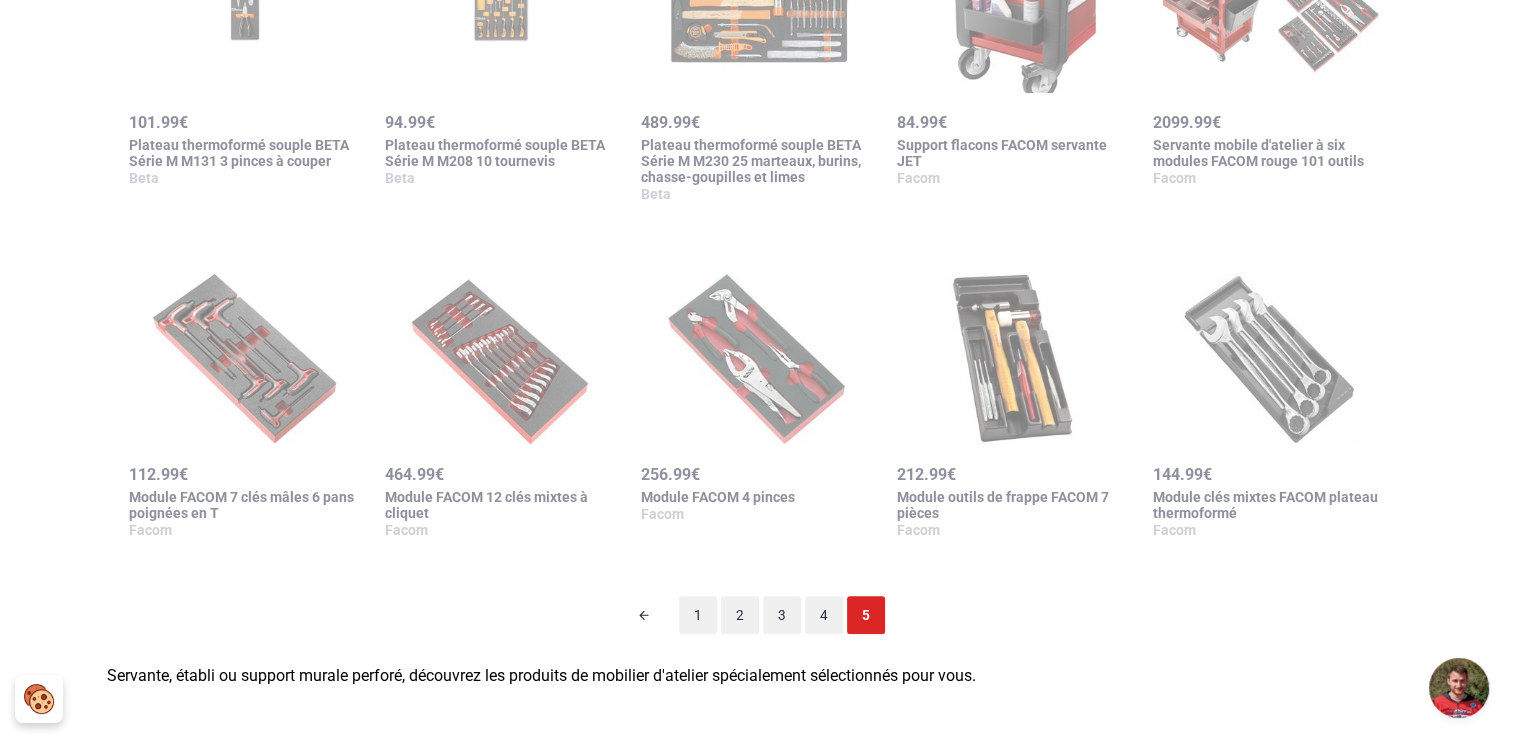 scroll, scrollTop: 98, scrollLeft: 0, axis: vertical 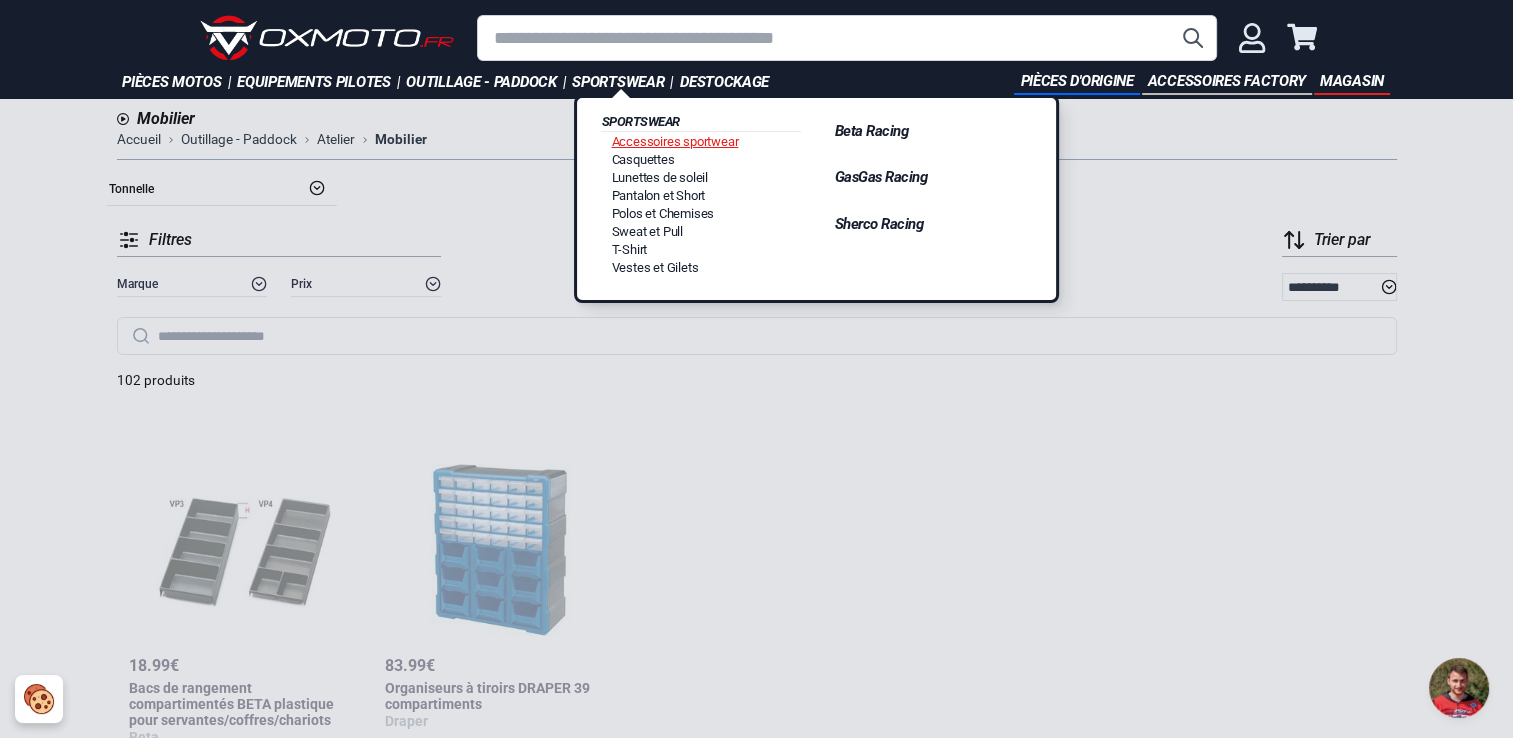 click on "Accessoires sportwear" at bounding box center [674, 141] 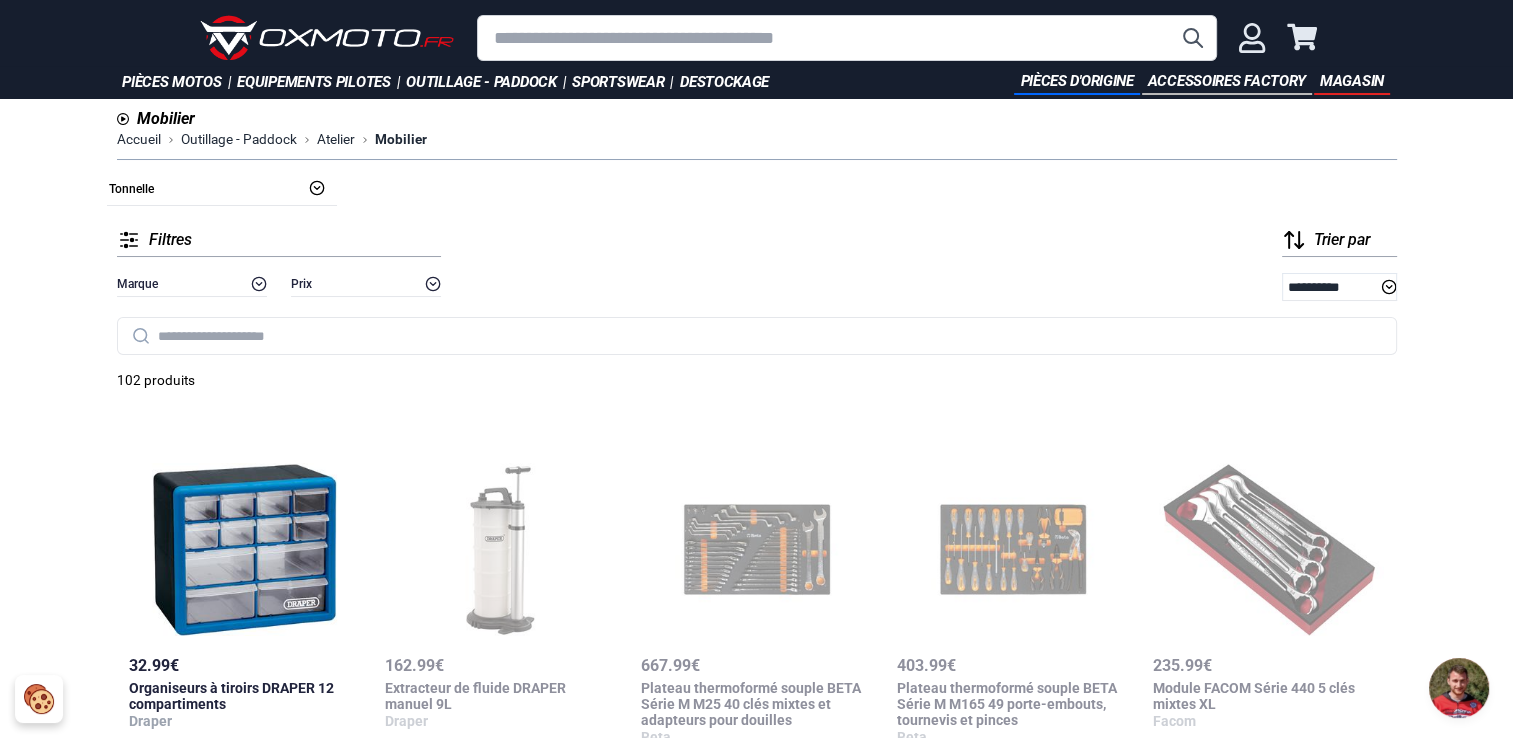 scroll, scrollTop: 98, scrollLeft: 0, axis: vertical 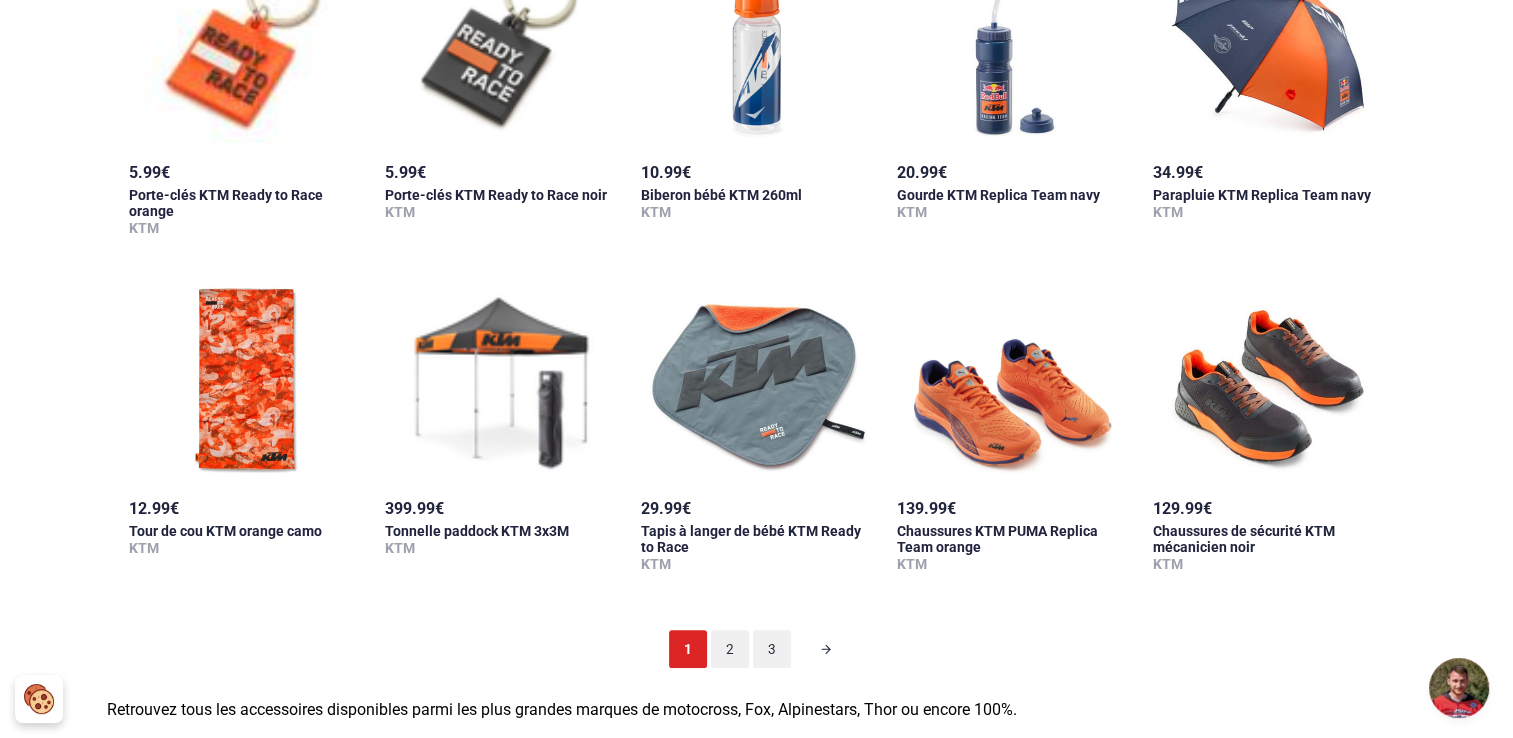 click 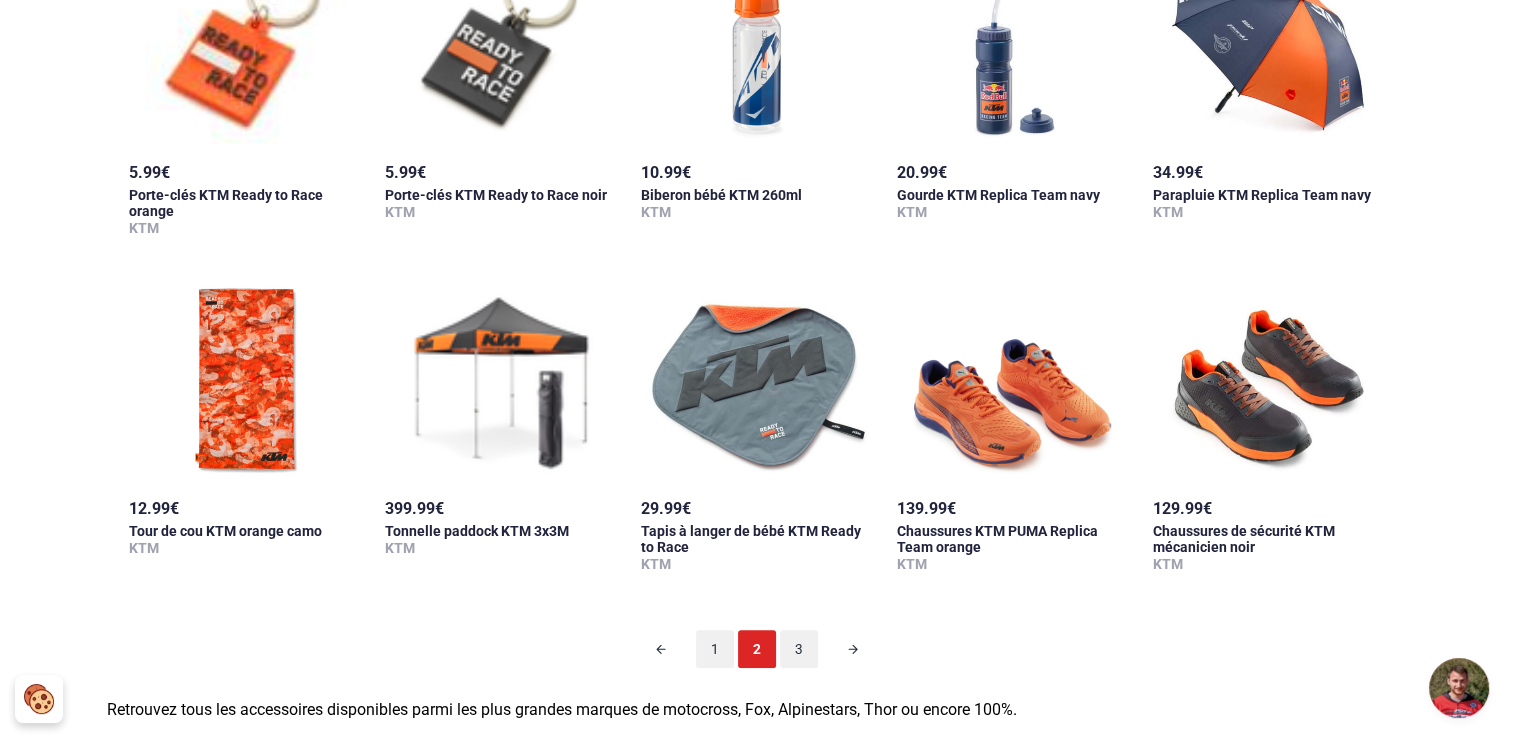 scroll, scrollTop: 98, scrollLeft: 0, axis: vertical 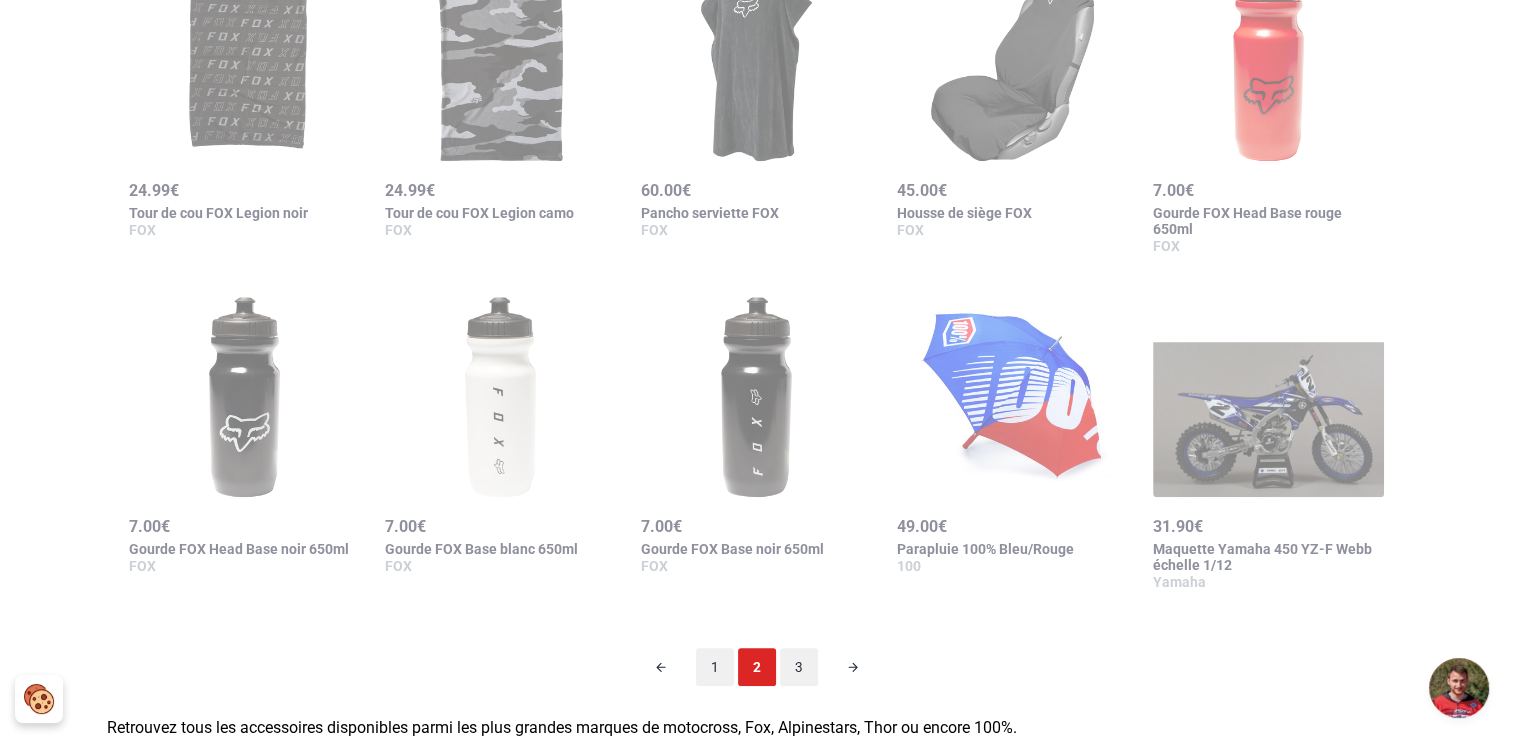 click 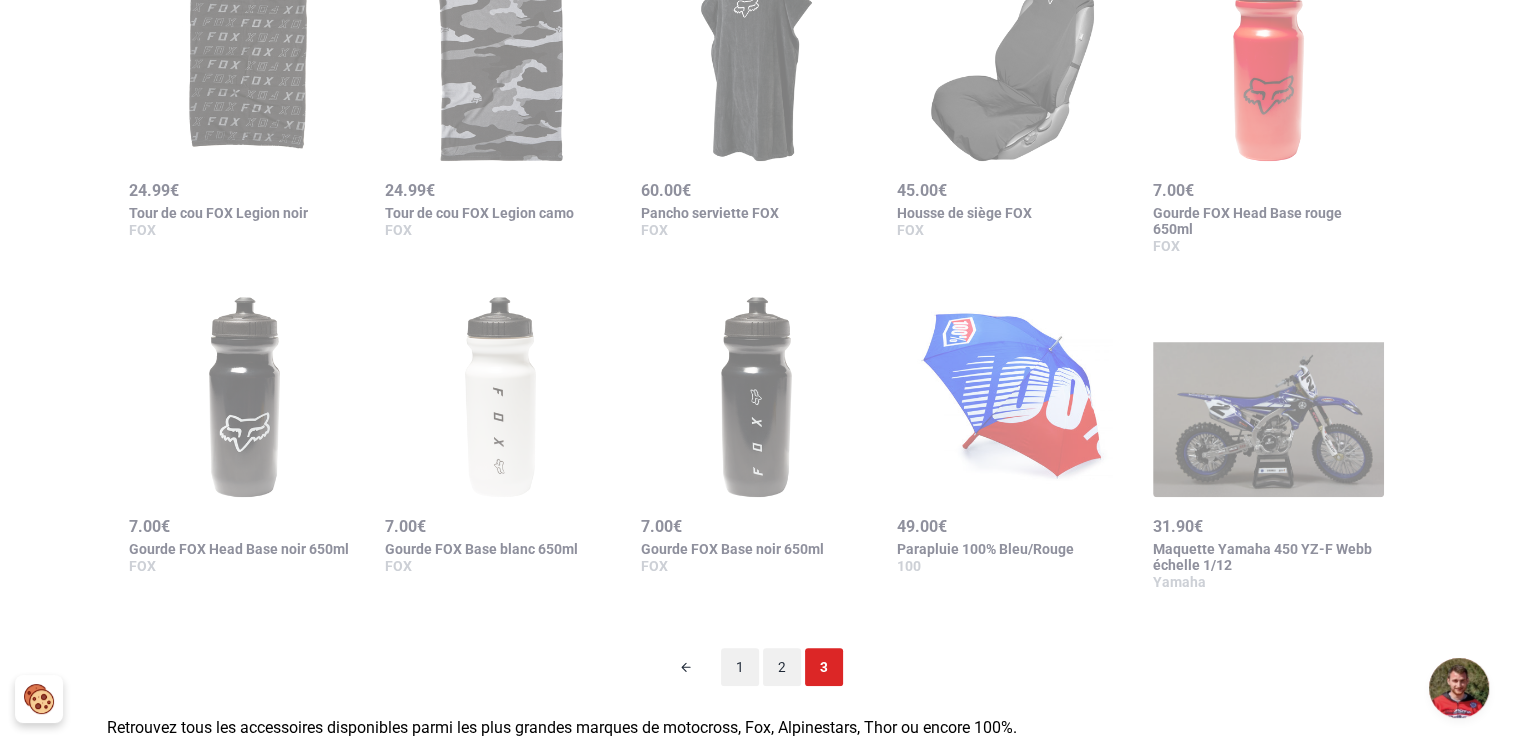 scroll, scrollTop: 98, scrollLeft: 0, axis: vertical 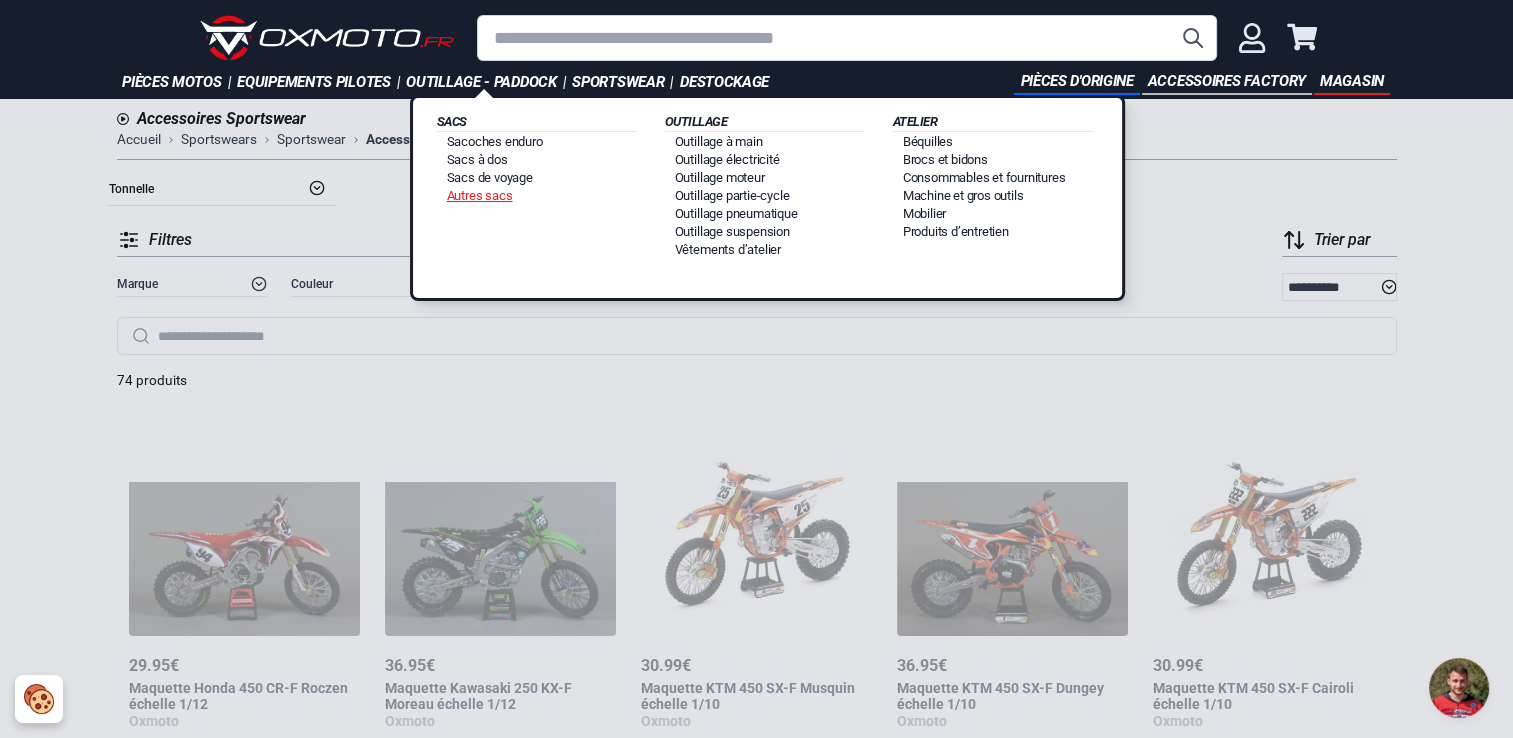 click on "Autres sacs" at bounding box center [480, 195] 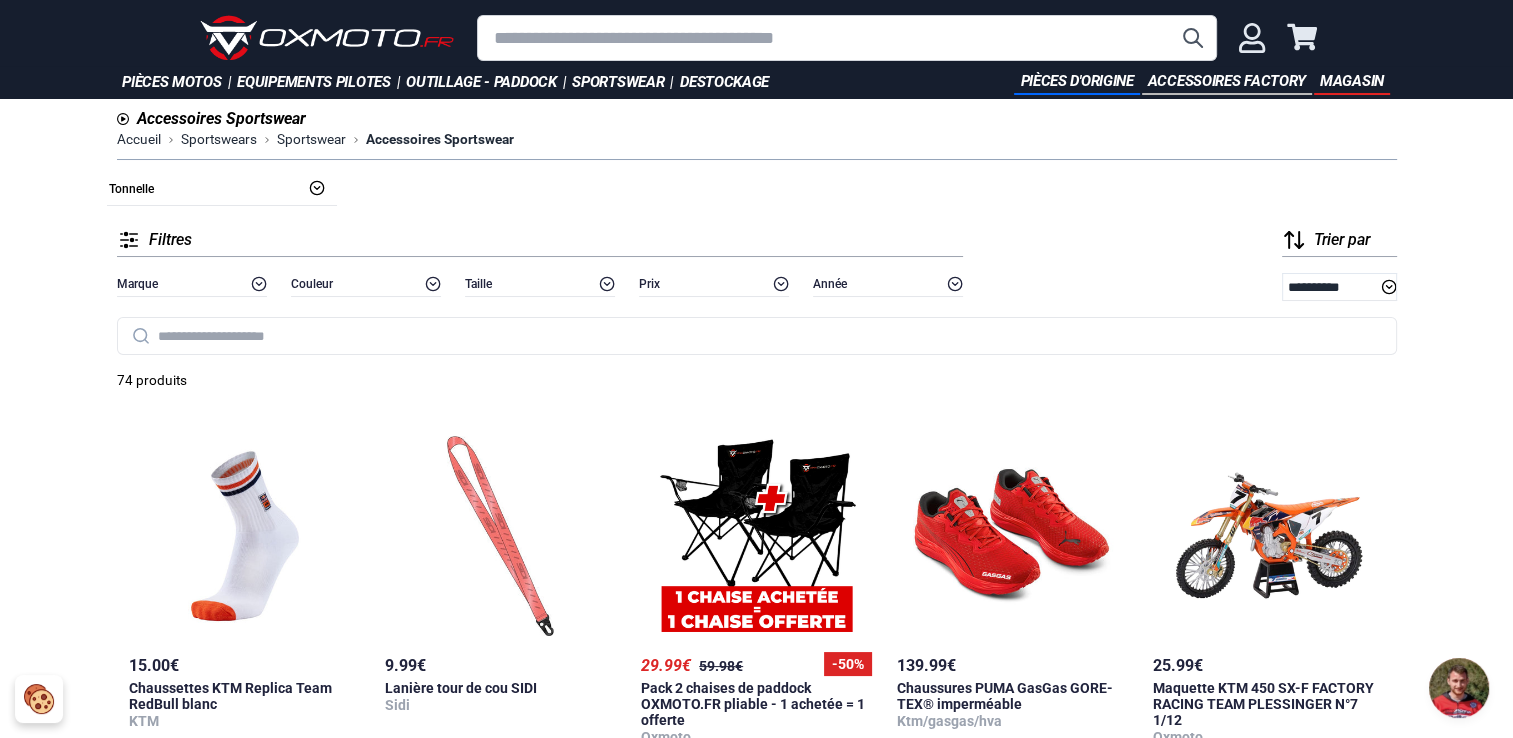 scroll, scrollTop: 98, scrollLeft: 0, axis: vertical 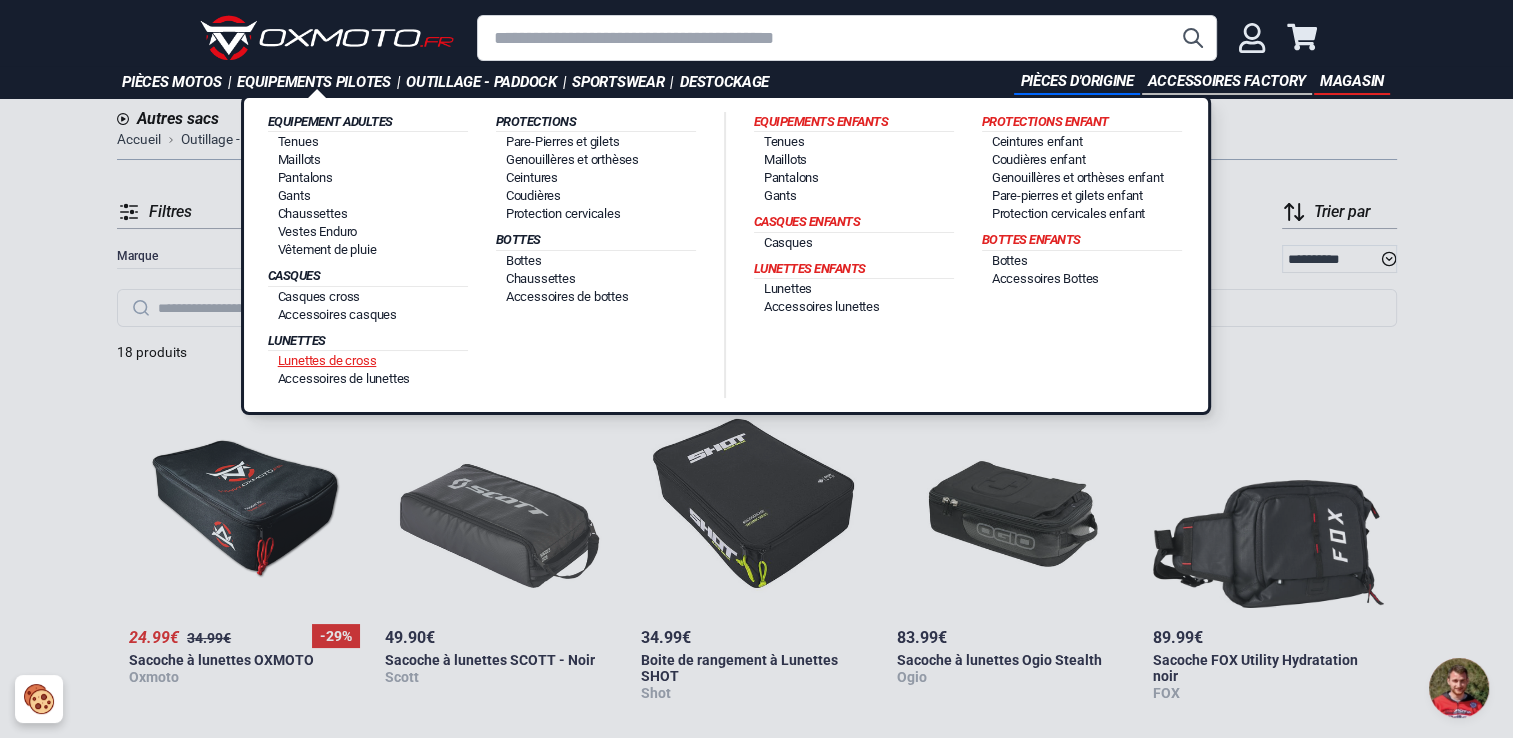 click on "Lunettes de cross" at bounding box center [327, 360] 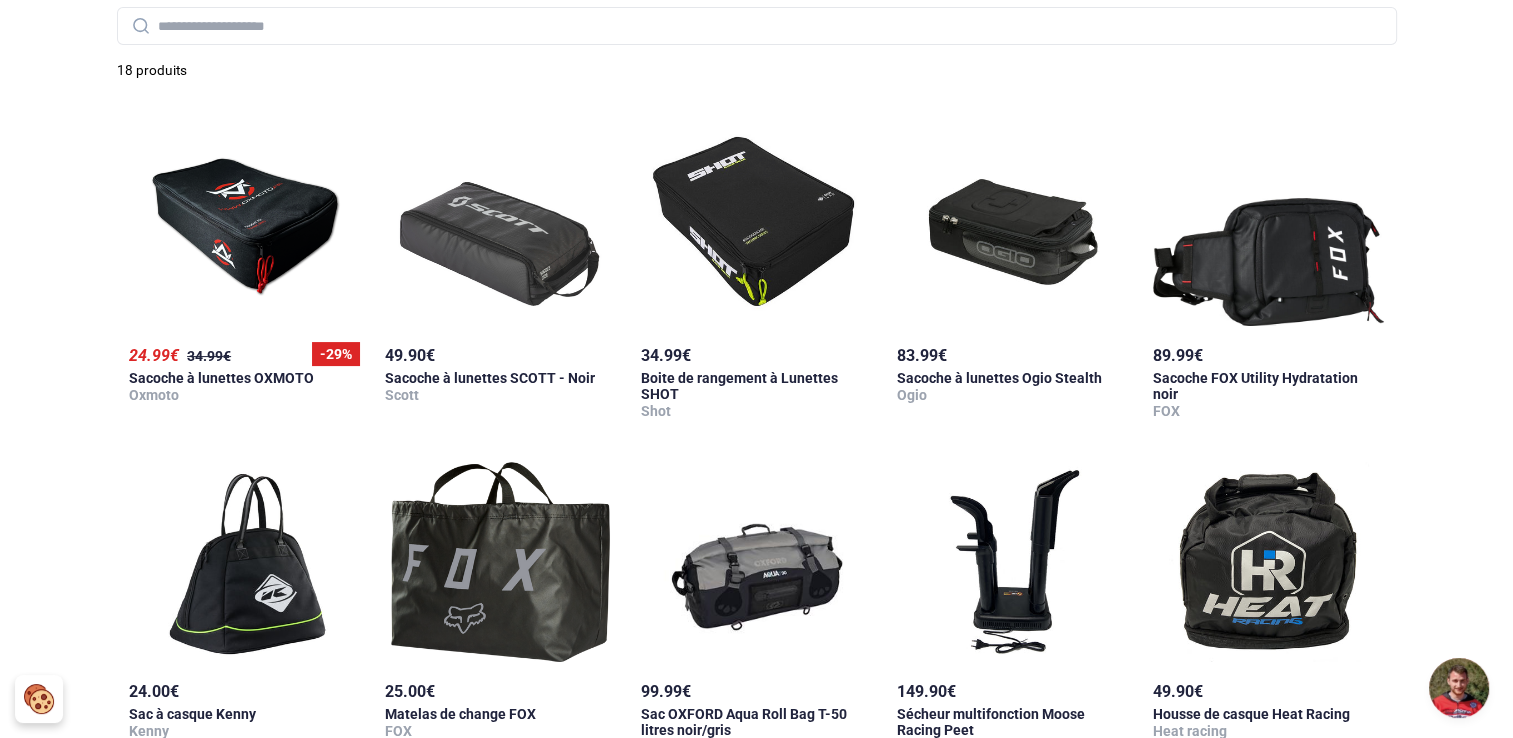 scroll, scrollTop: 0, scrollLeft: 0, axis: both 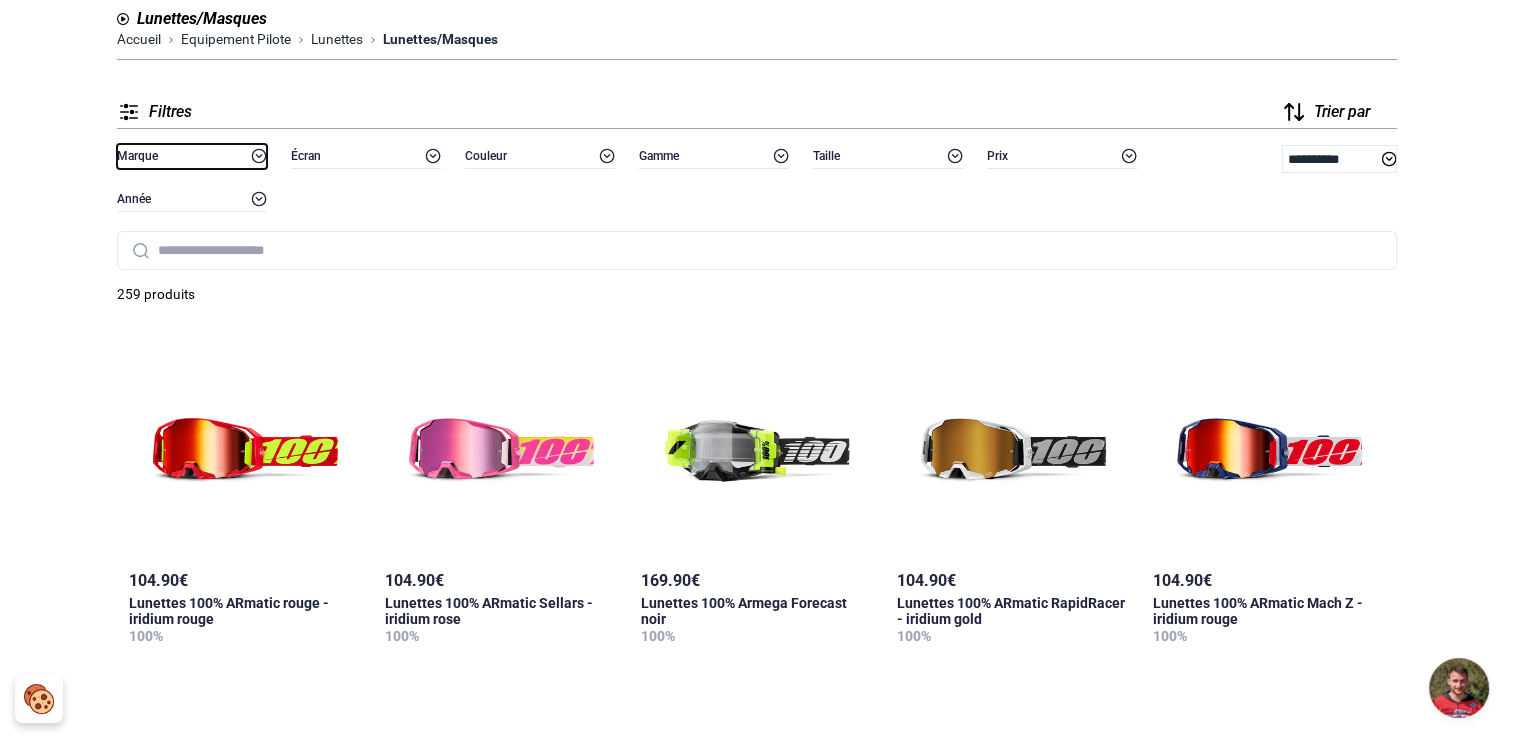 click on "Marque" at bounding box center (137, 156) 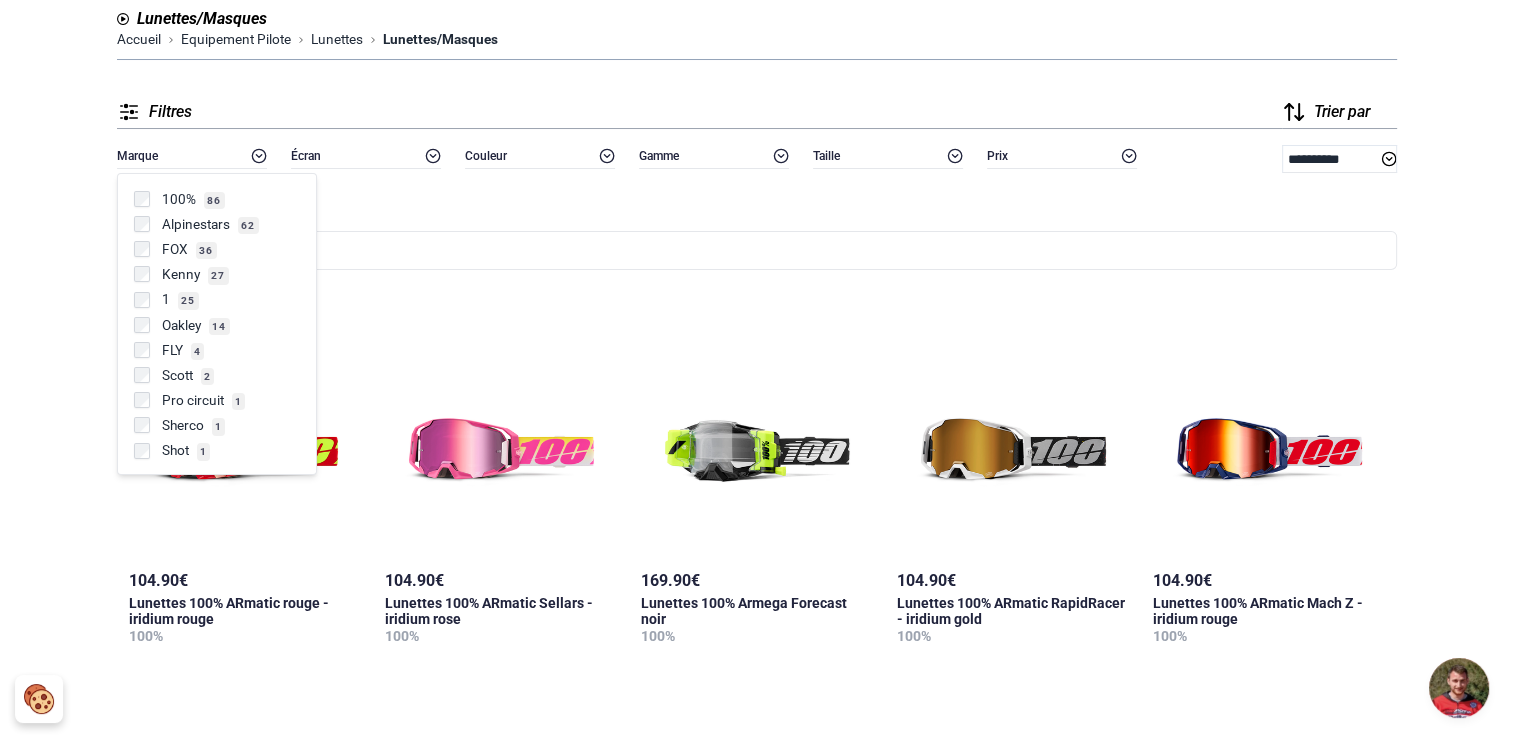 click on "Hauteur Marque 100%   86 Alpinestars   62 FOX   36 Kenny   27 1   25 Oakley   14 FLY   4 Scott   2 Pro circuit   1 Sherco   1 Shot   1 + Voir plus Écran Iridium   123 Clair   81 Roll off   14 Enduro   3 Fumé   3 + Voir plus Couleur Gamme Vision   49 Armega   32 Accuri   31 Strata 2   28 ARmatic   19 Vue   19 Airspace   17 Performance   15 Airbrake   13 Supertech   13 + Voir plus Taille Default Title   17 + Voir plus Taille française Taille US Tour de tête Cylindrée Prix 19   € 199   € Modèle Année 2022   4 2024   45 2025   159 Promo 100%   6 Promo oakley   2 + Voir plus Pièce Dimension Nombre de dent" at bounding box center [699, 178] 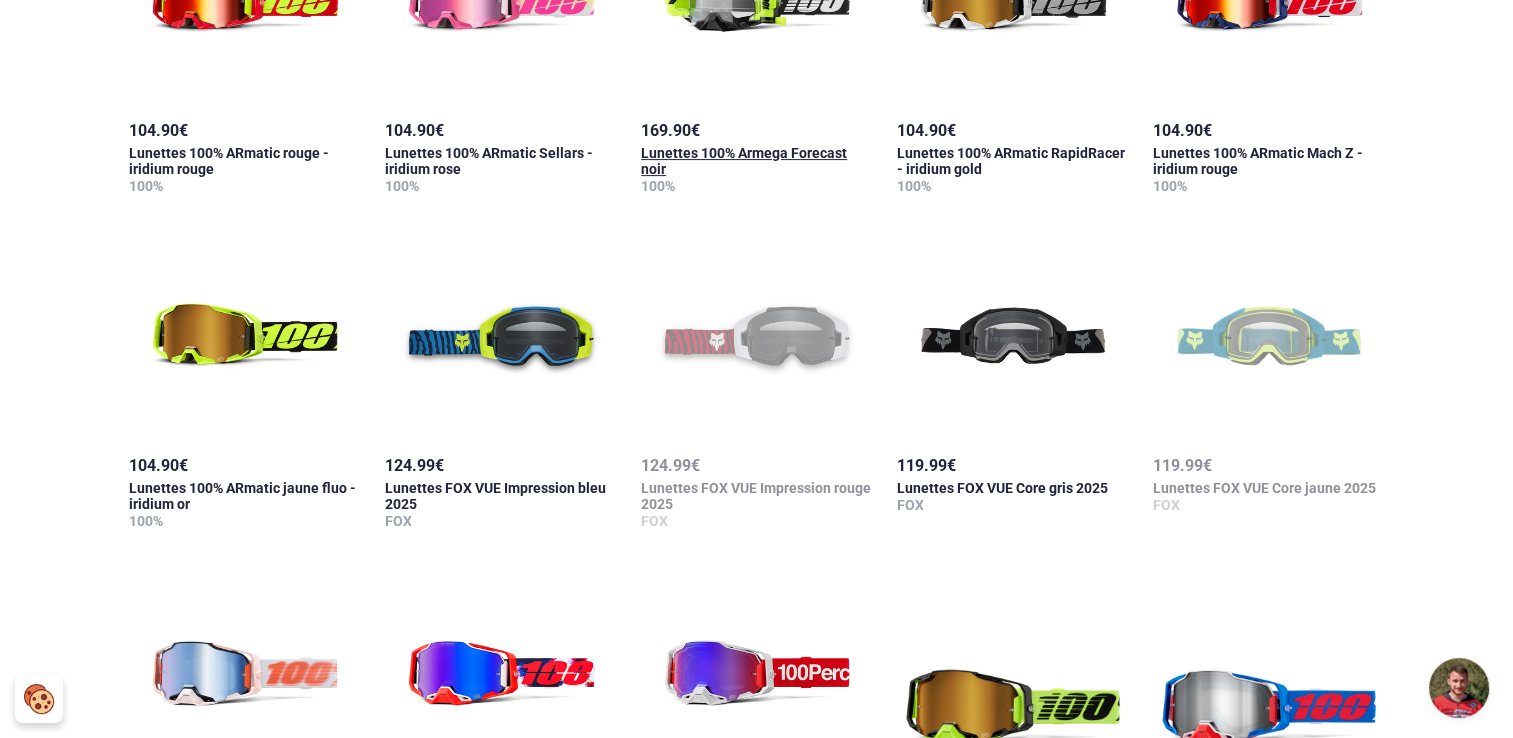 scroll, scrollTop: 600, scrollLeft: 0, axis: vertical 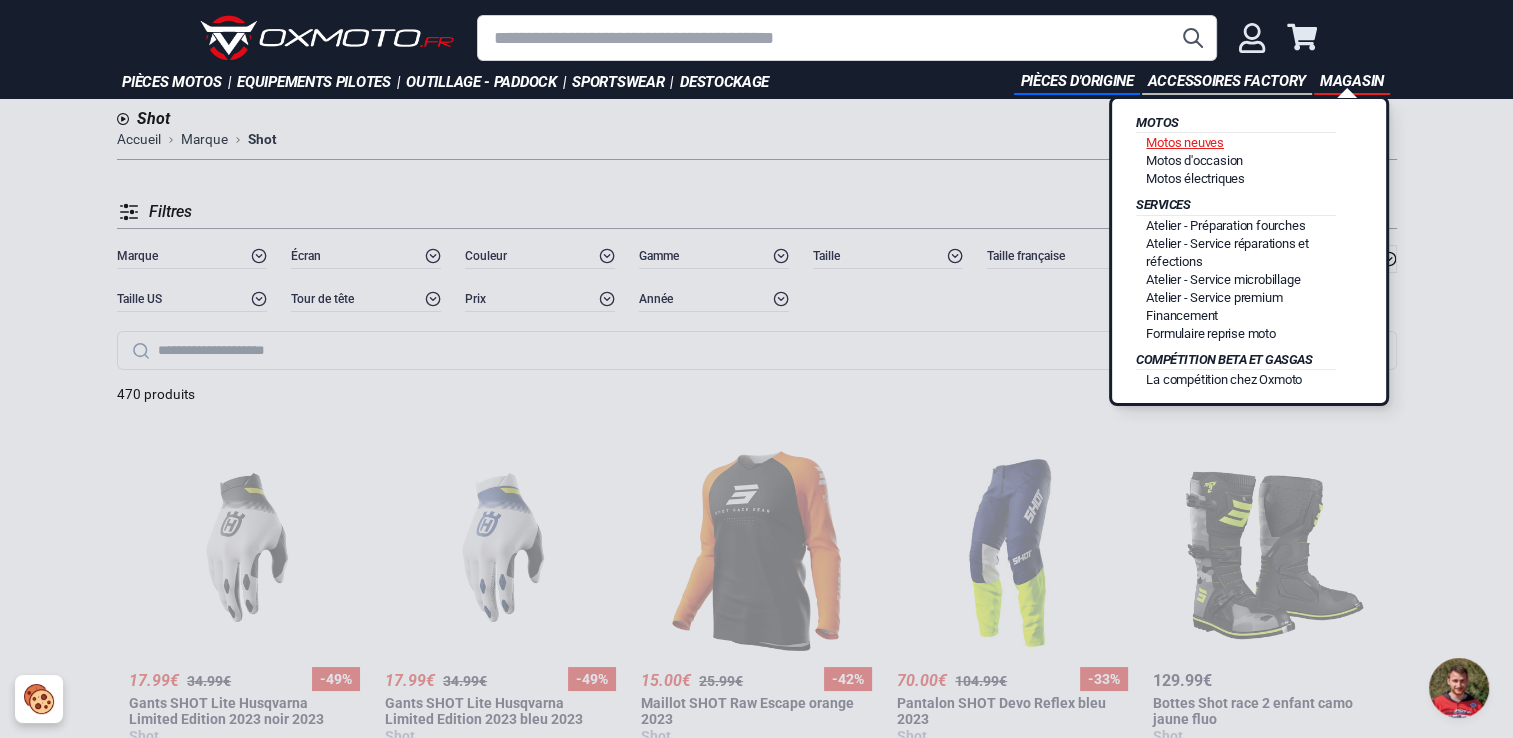click on "Motos neuves" at bounding box center (1185, 142) 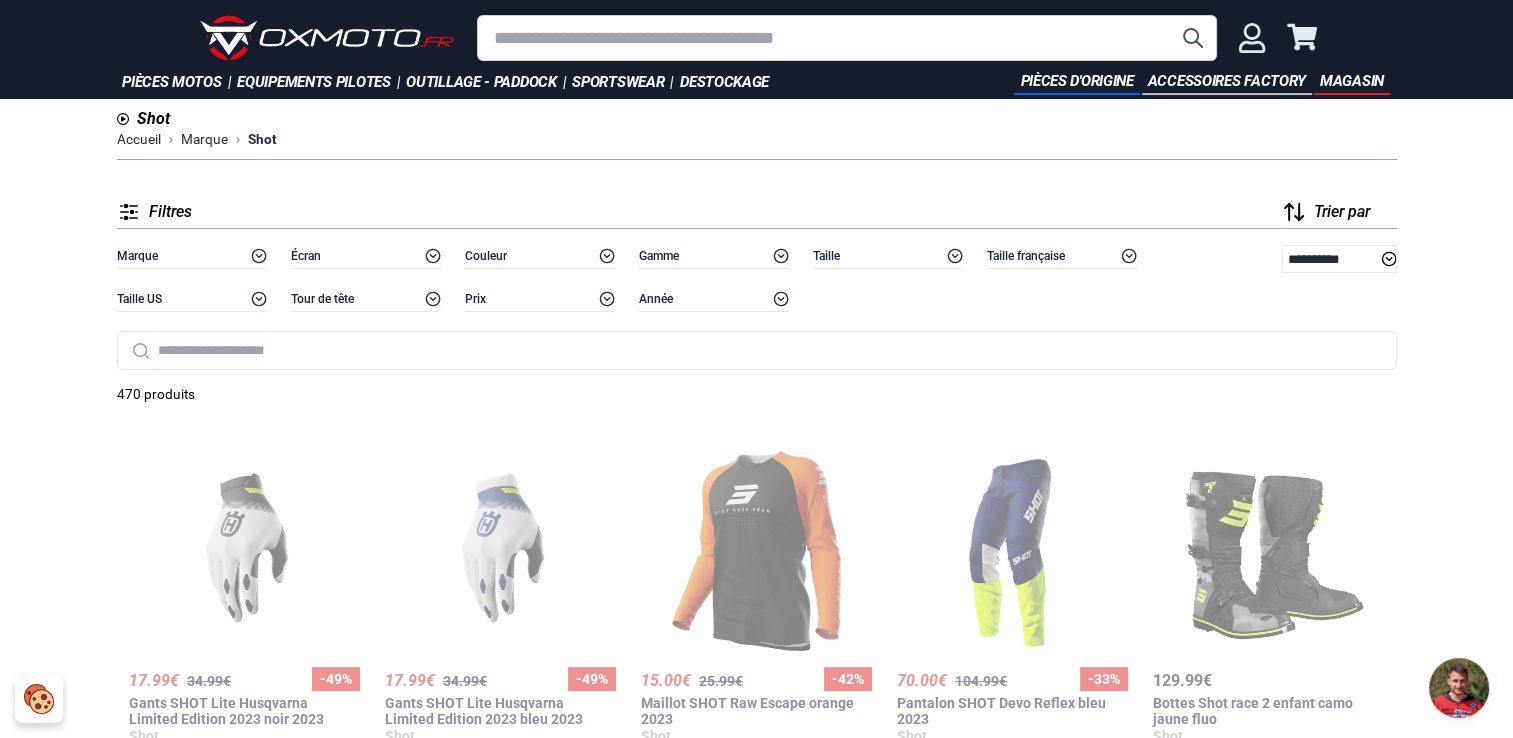scroll, scrollTop: 98, scrollLeft: 0, axis: vertical 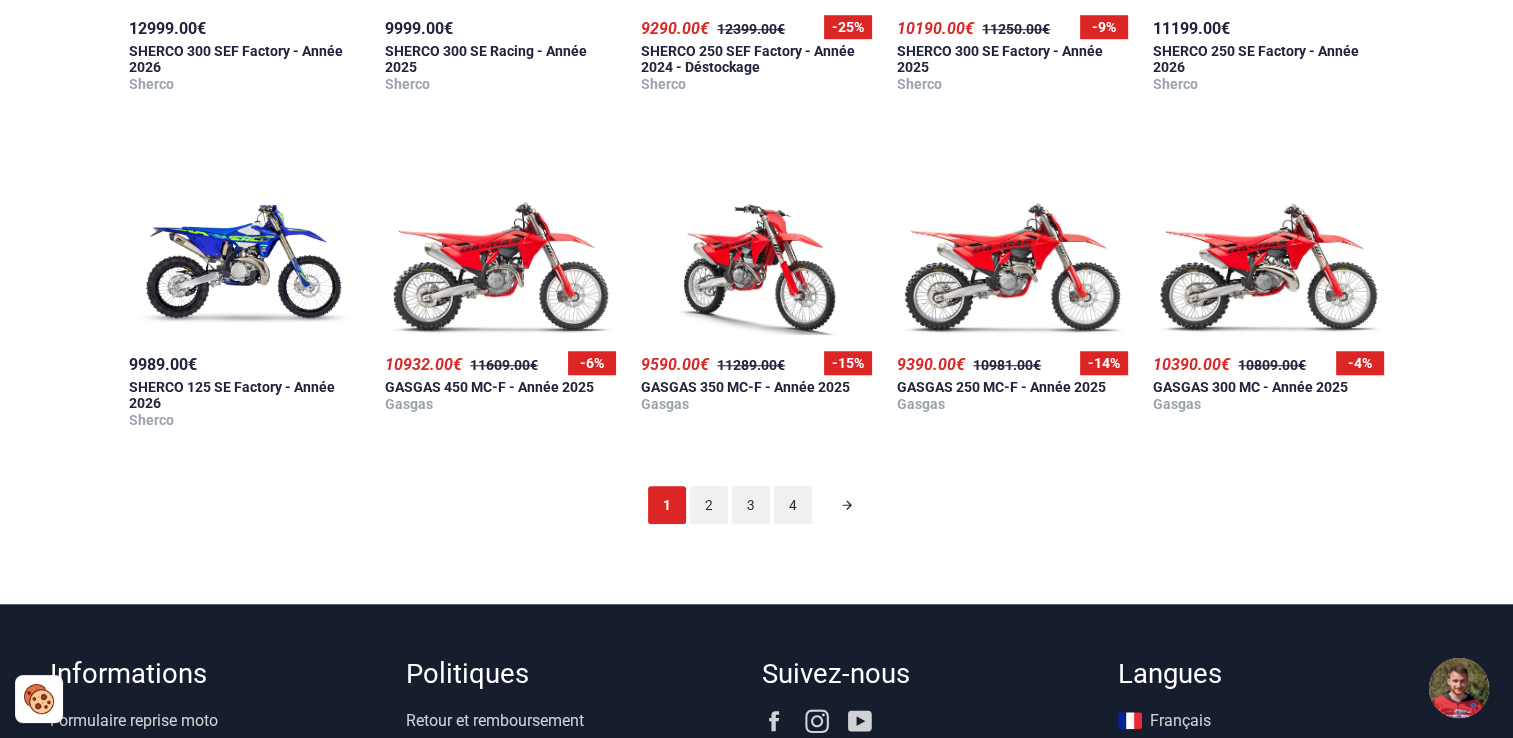 click 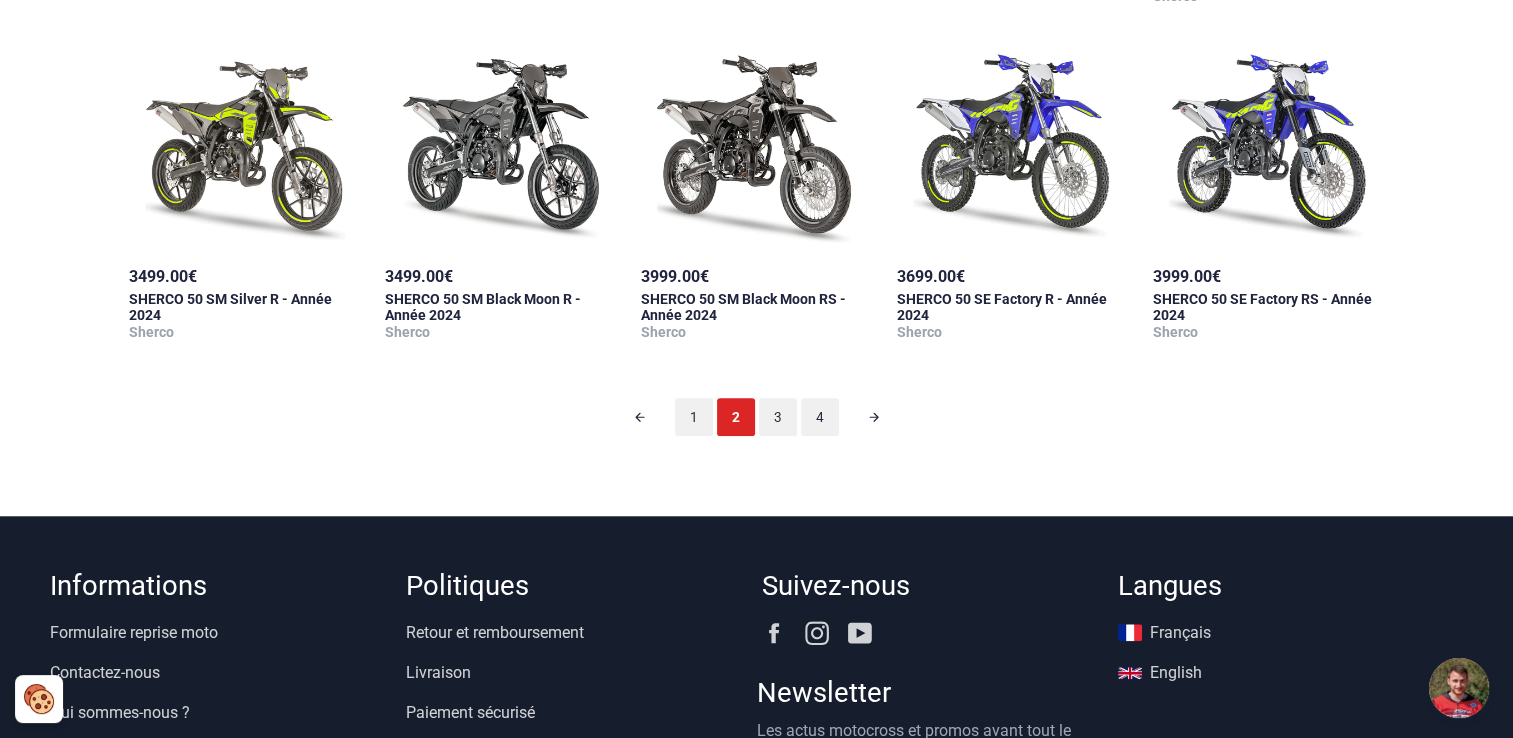 scroll, scrollTop: 1698, scrollLeft: 0, axis: vertical 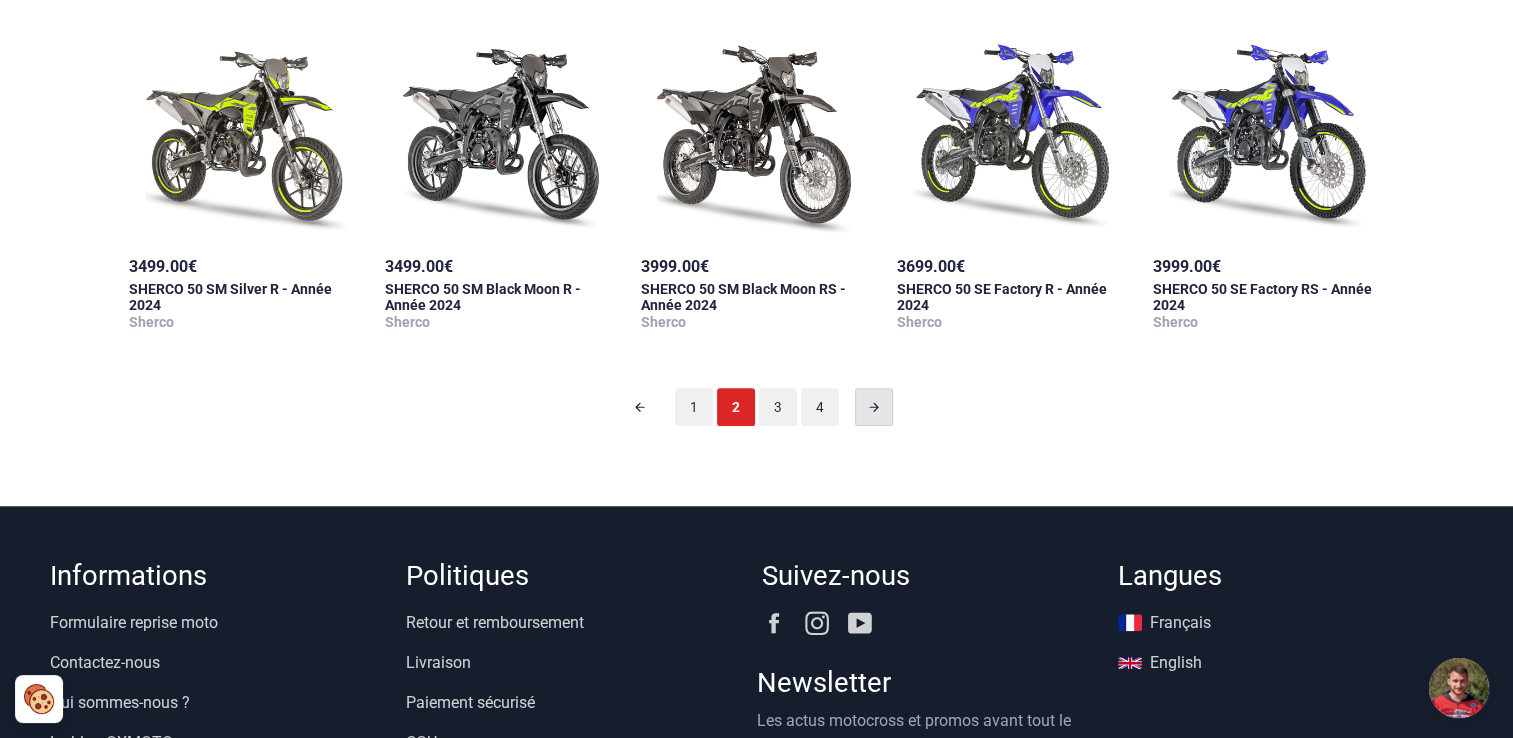click 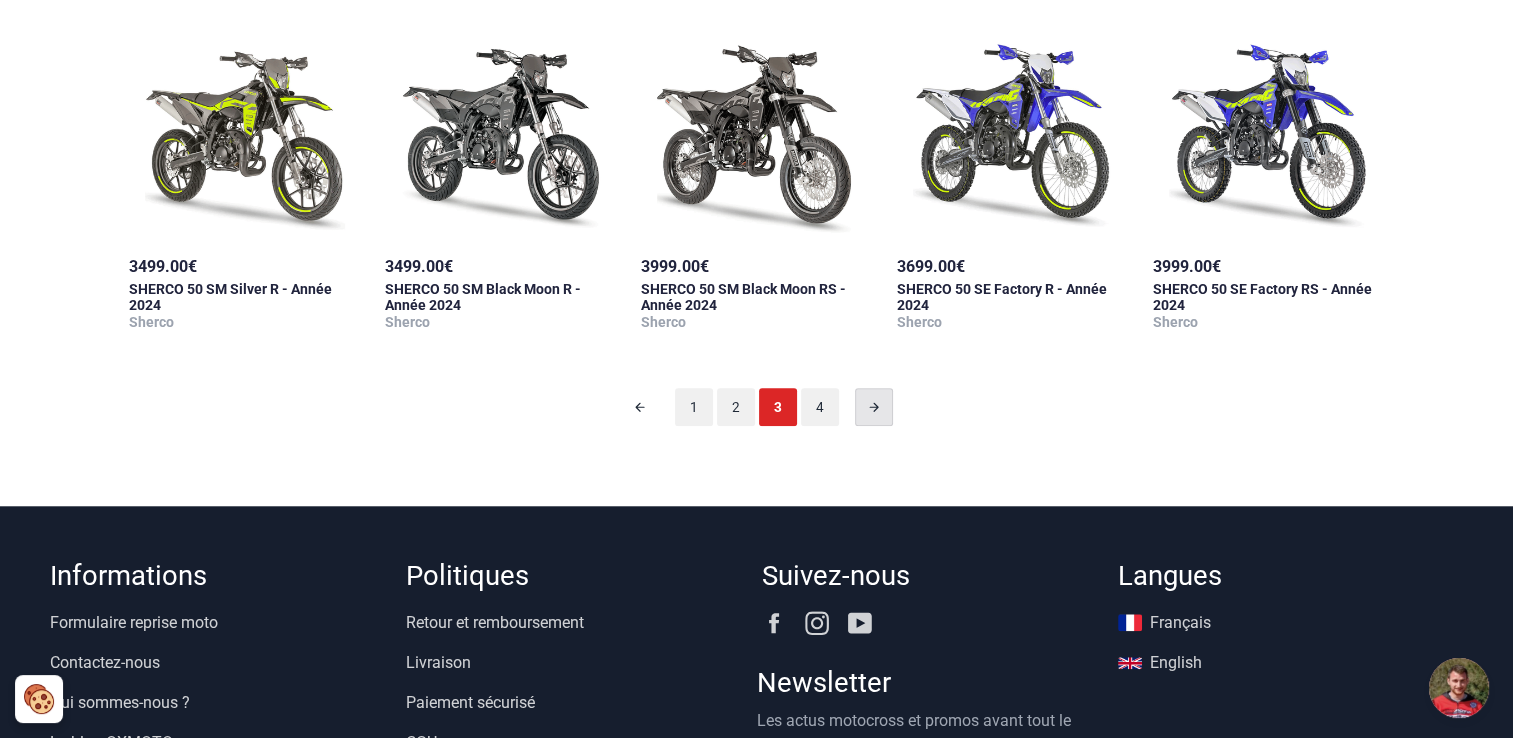 scroll, scrollTop: 98, scrollLeft: 0, axis: vertical 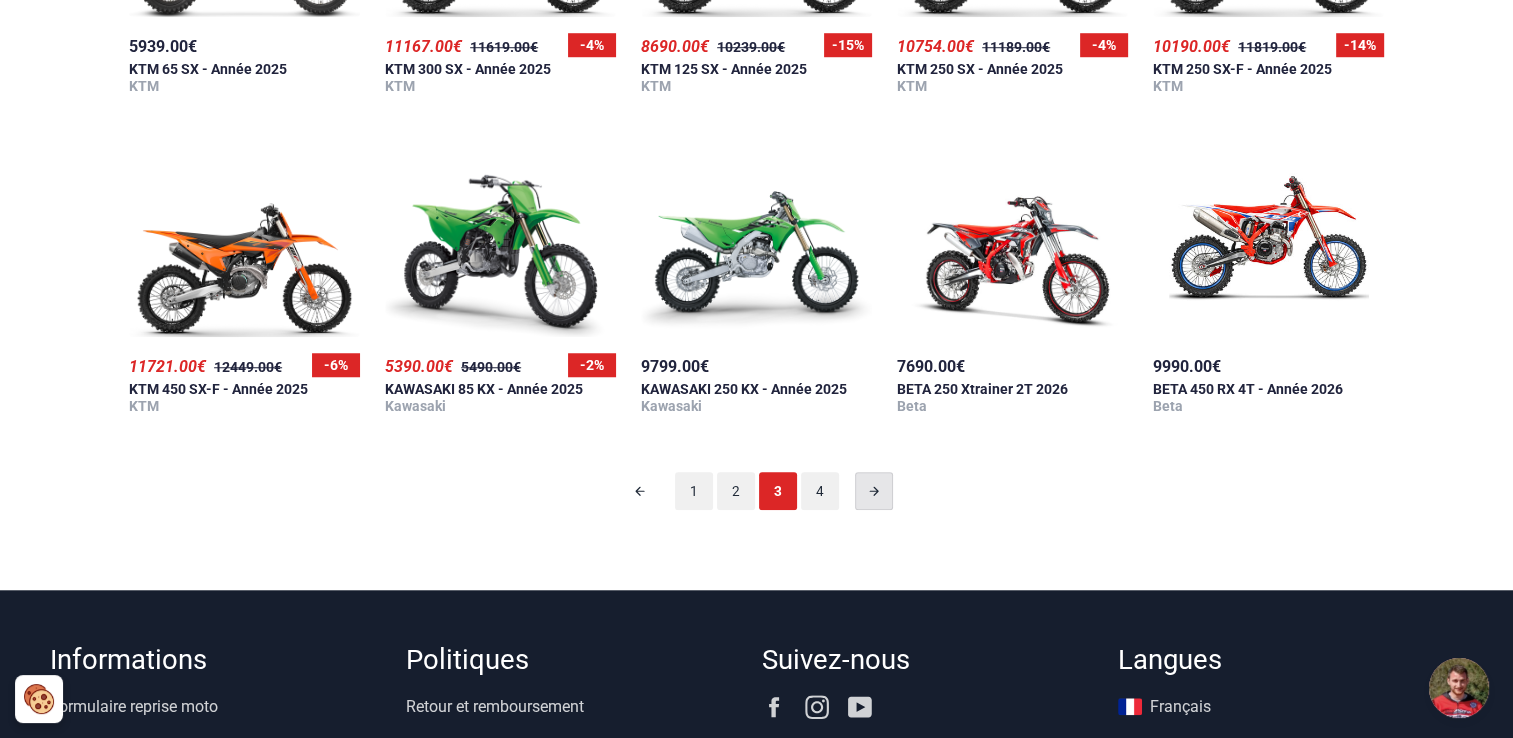 click at bounding box center [874, 491] 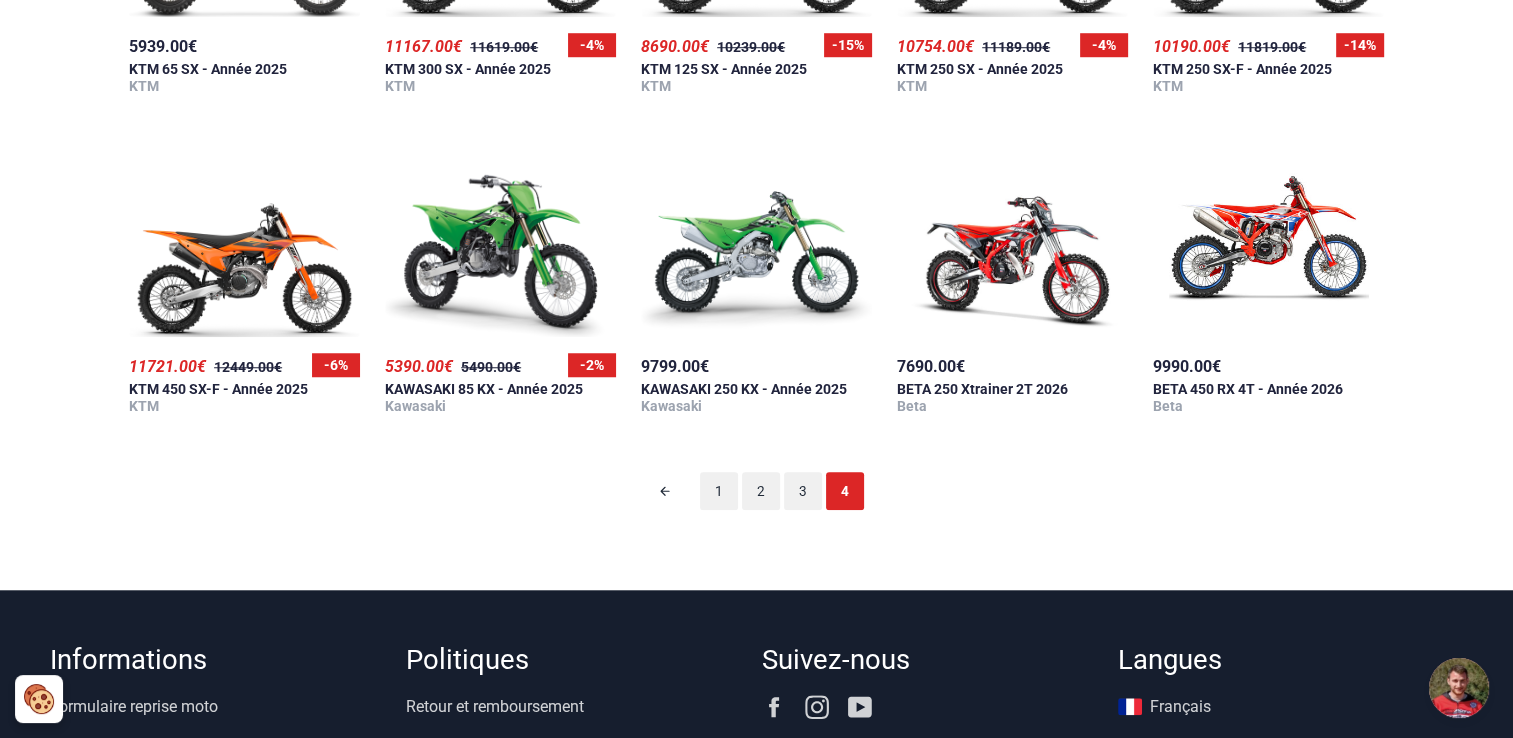 scroll, scrollTop: 98, scrollLeft: 0, axis: vertical 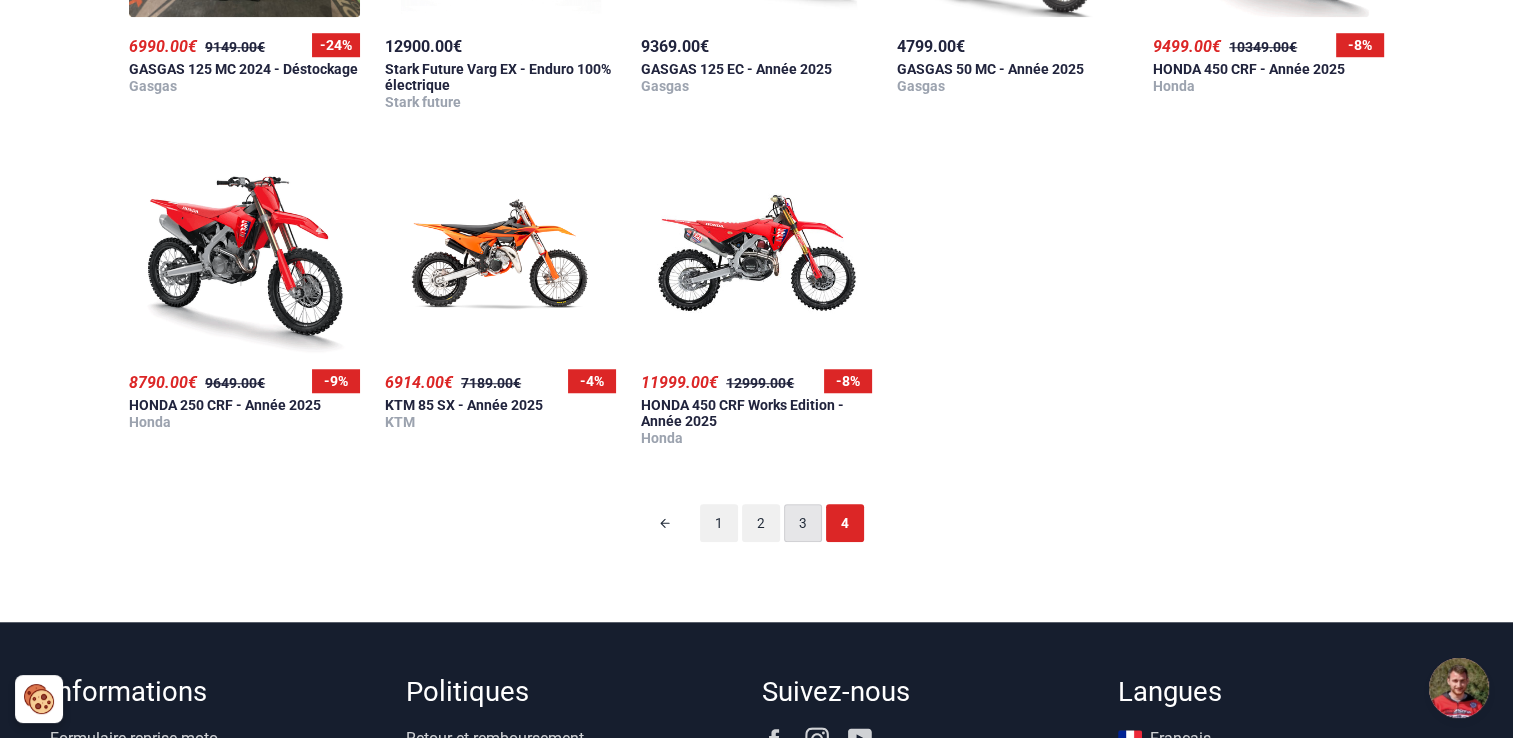 click on "3" at bounding box center [803, 523] 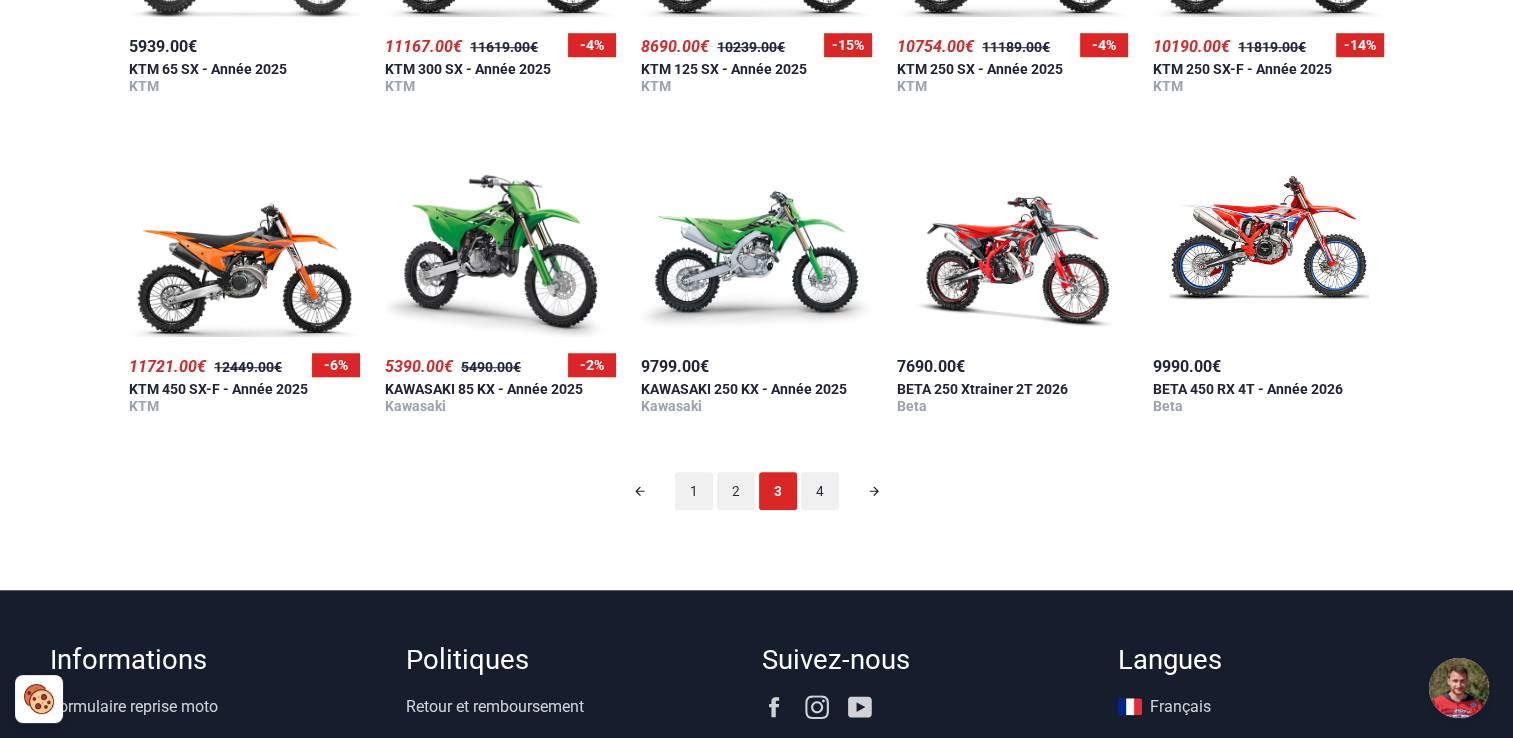 scroll, scrollTop: 98, scrollLeft: 0, axis: vertical 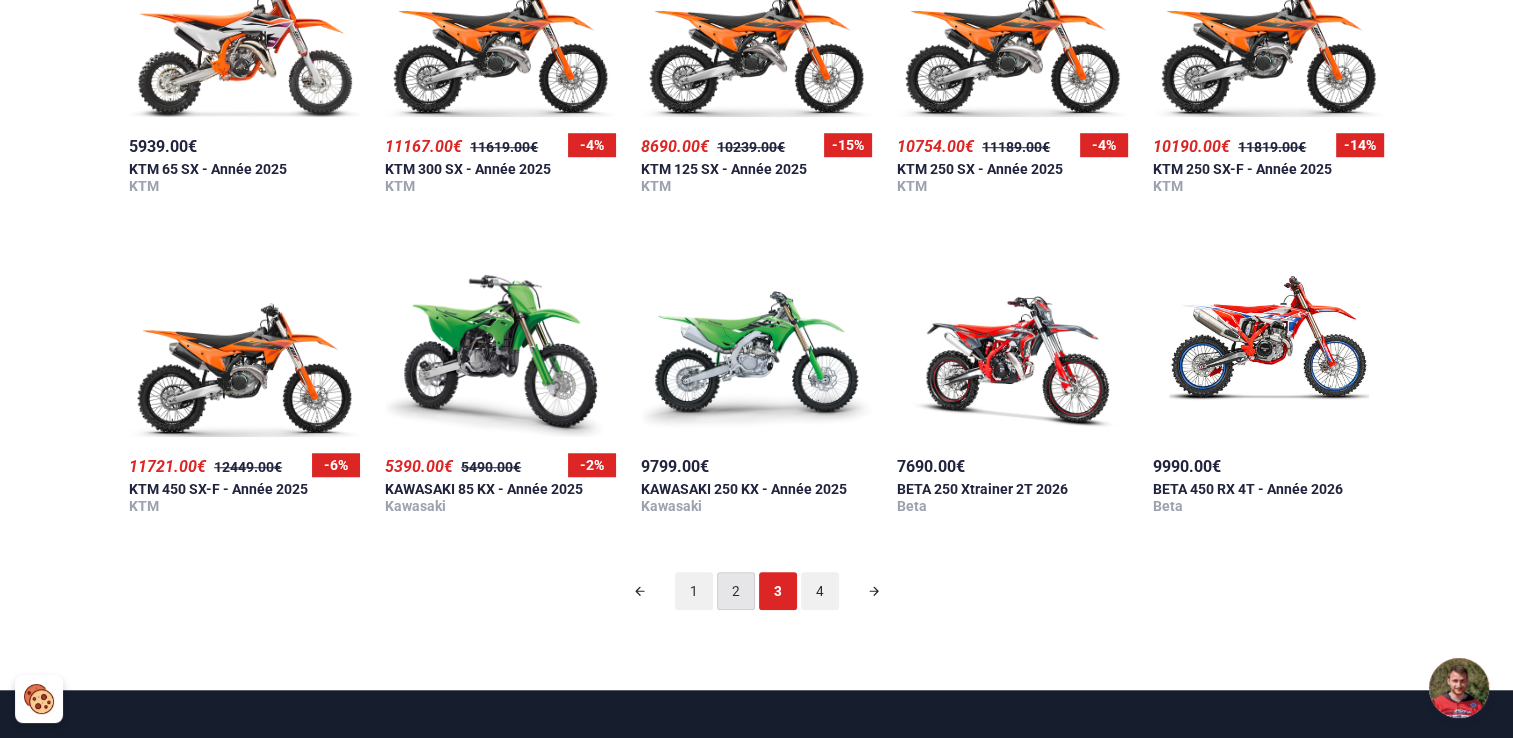 click on "2" at bounding box center [736, 591] 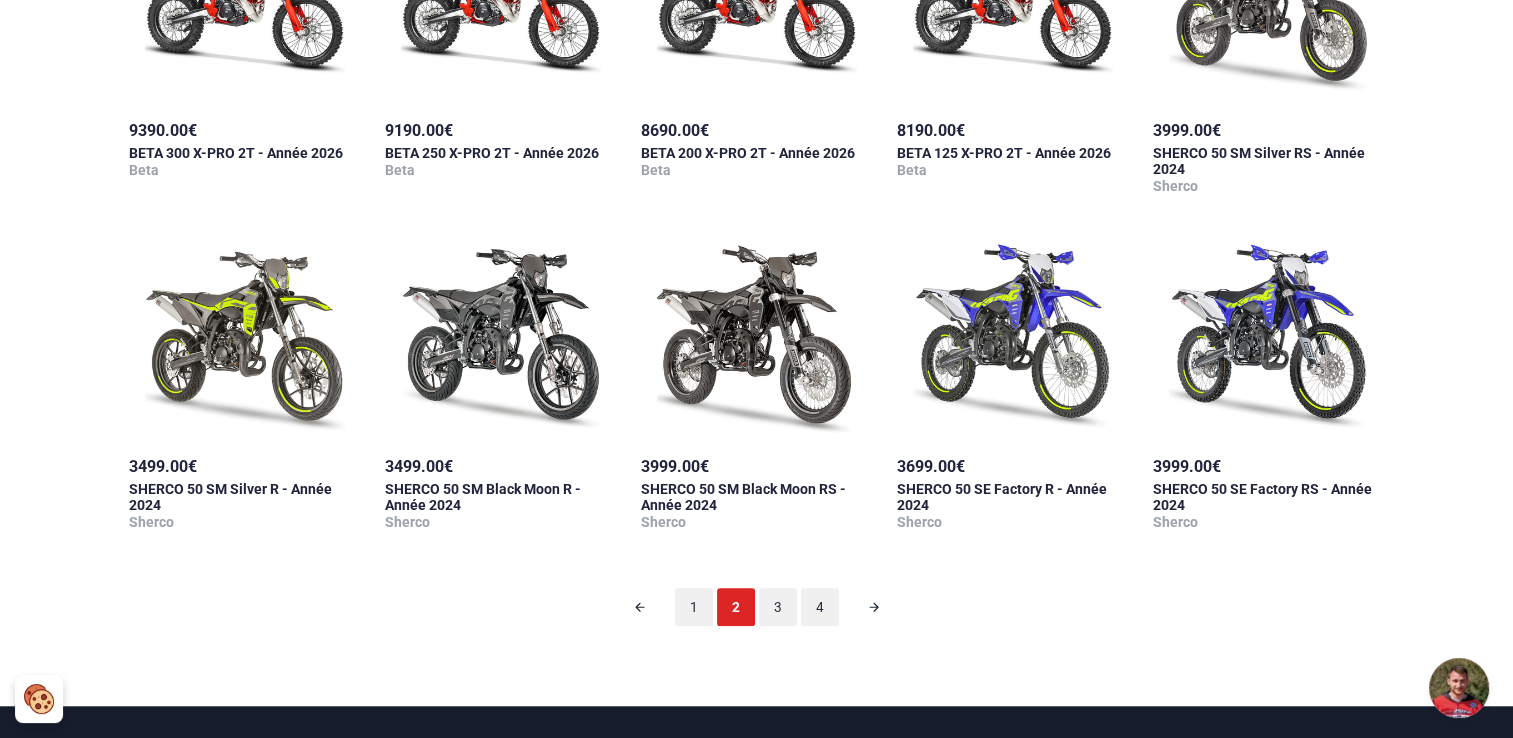 scroll, scrollTop: 98, scrollLeft: 0, axis: vertical 